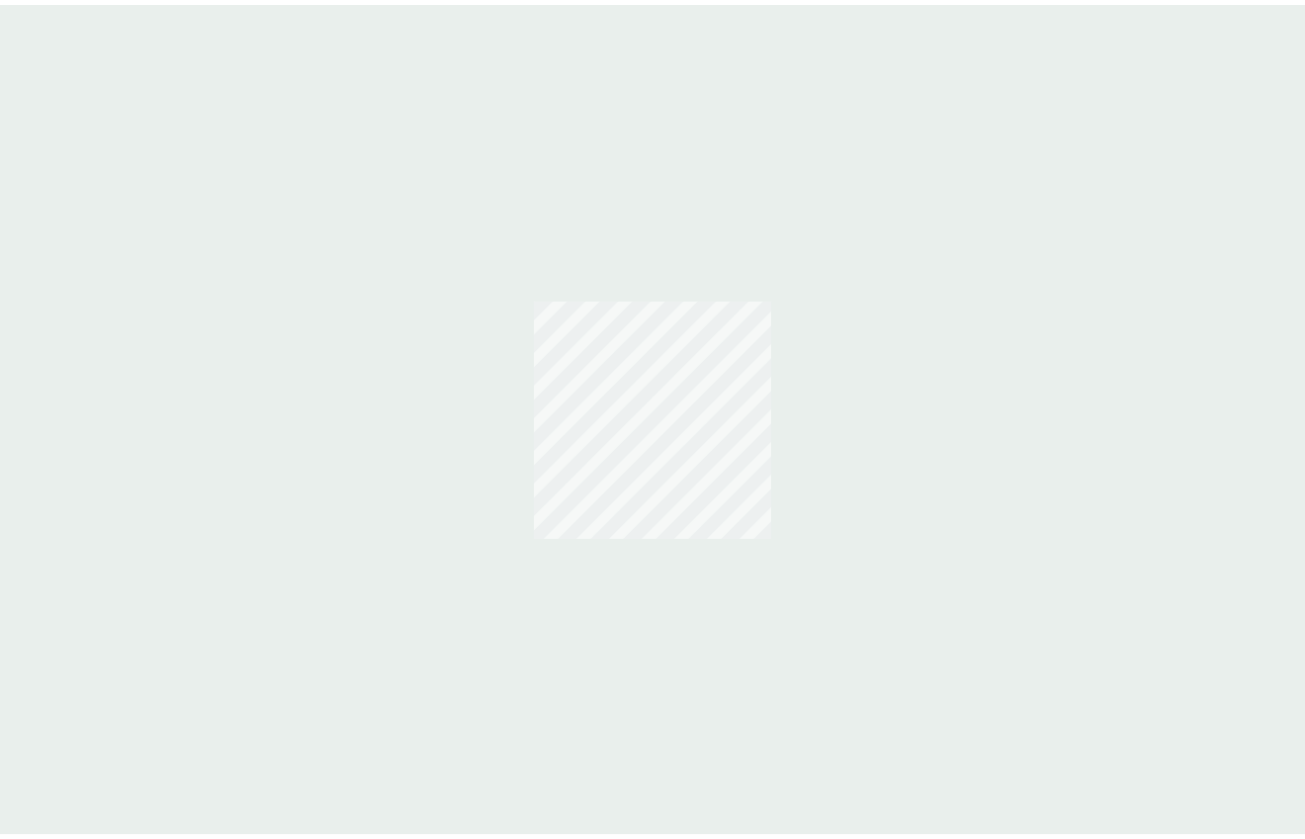 scroll, scrollTop: 0, scrollLeft: 0, axis: both 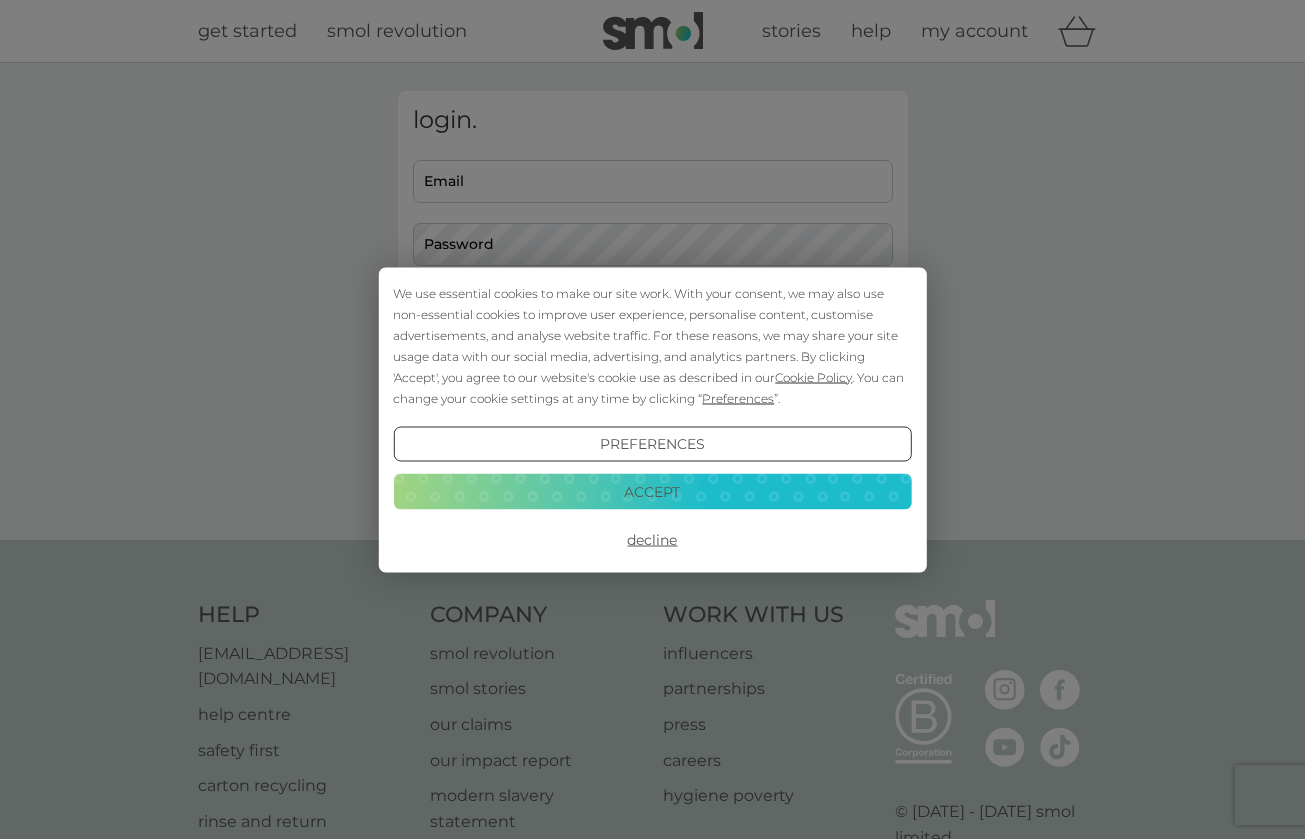 type on "[EMAIL_ADDRESS][DOMAIN_NAME]" 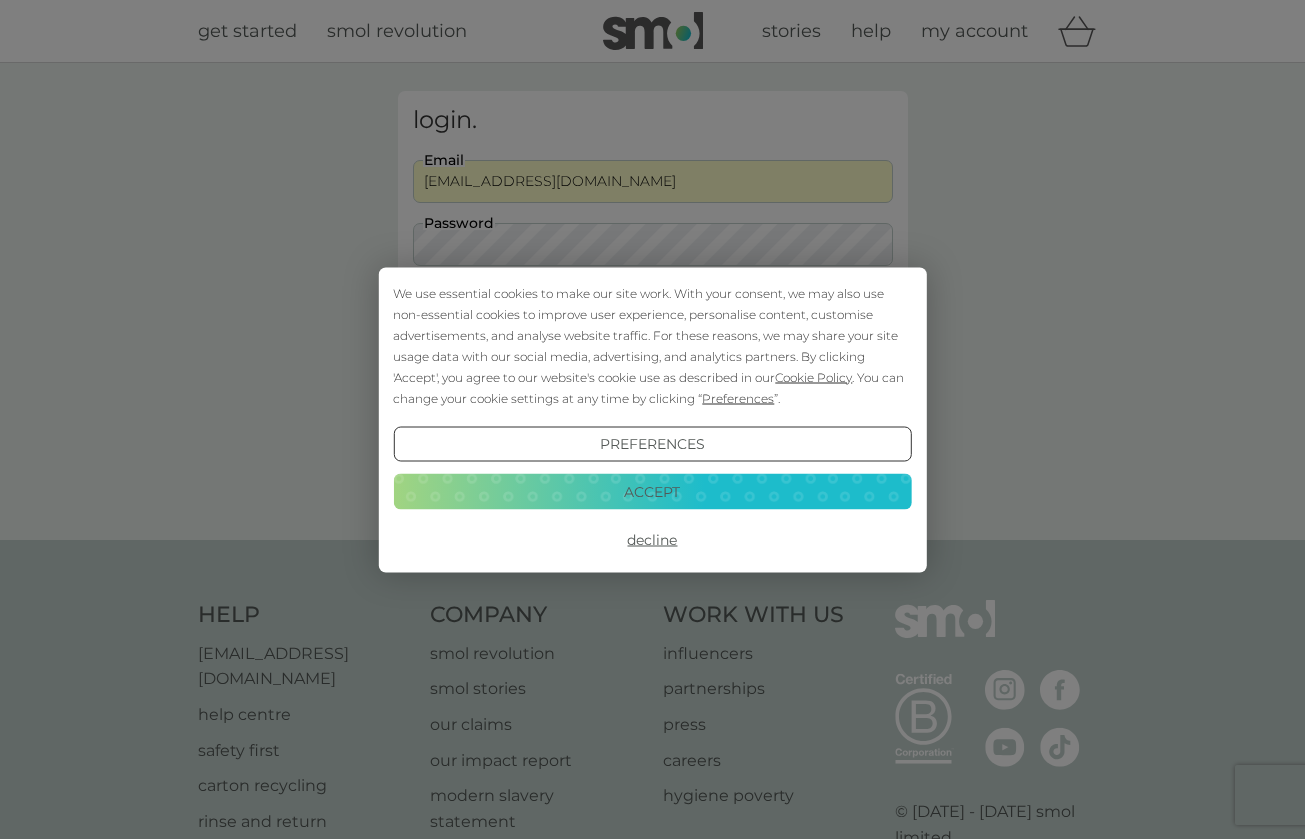 click on "Decline" at bounding box center (652, 540) 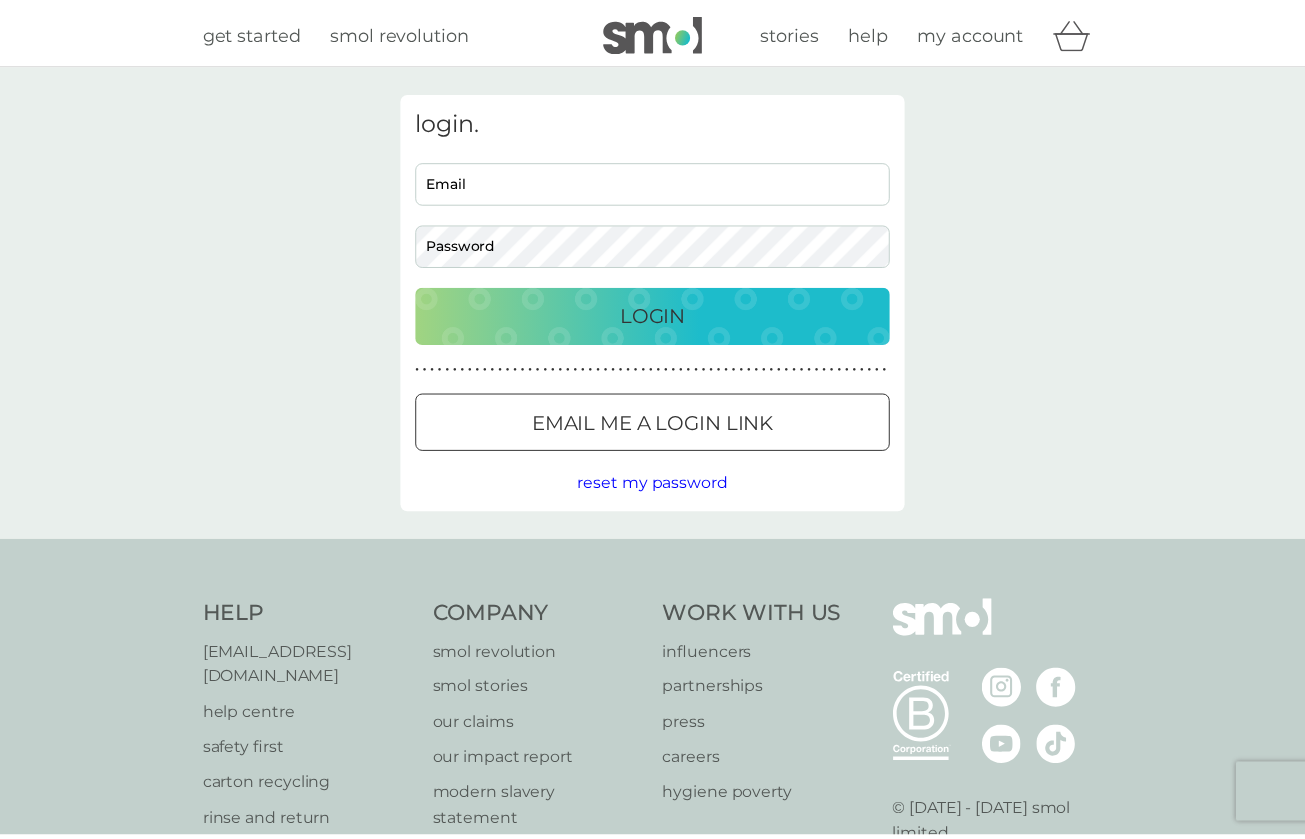 scroll, scrollTop: 0, scrollLeft: 0, axis: both 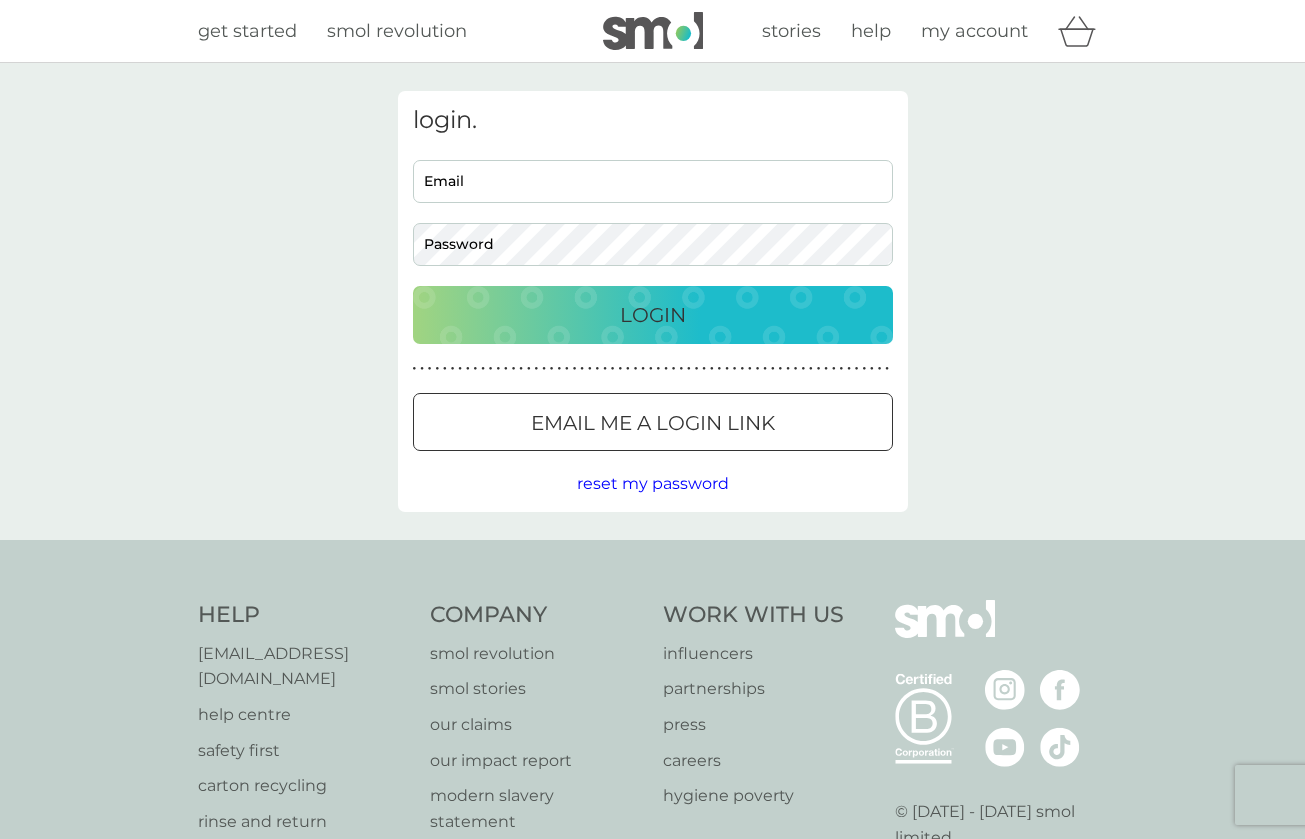 click on "Login" at bounding box center [653, 315] 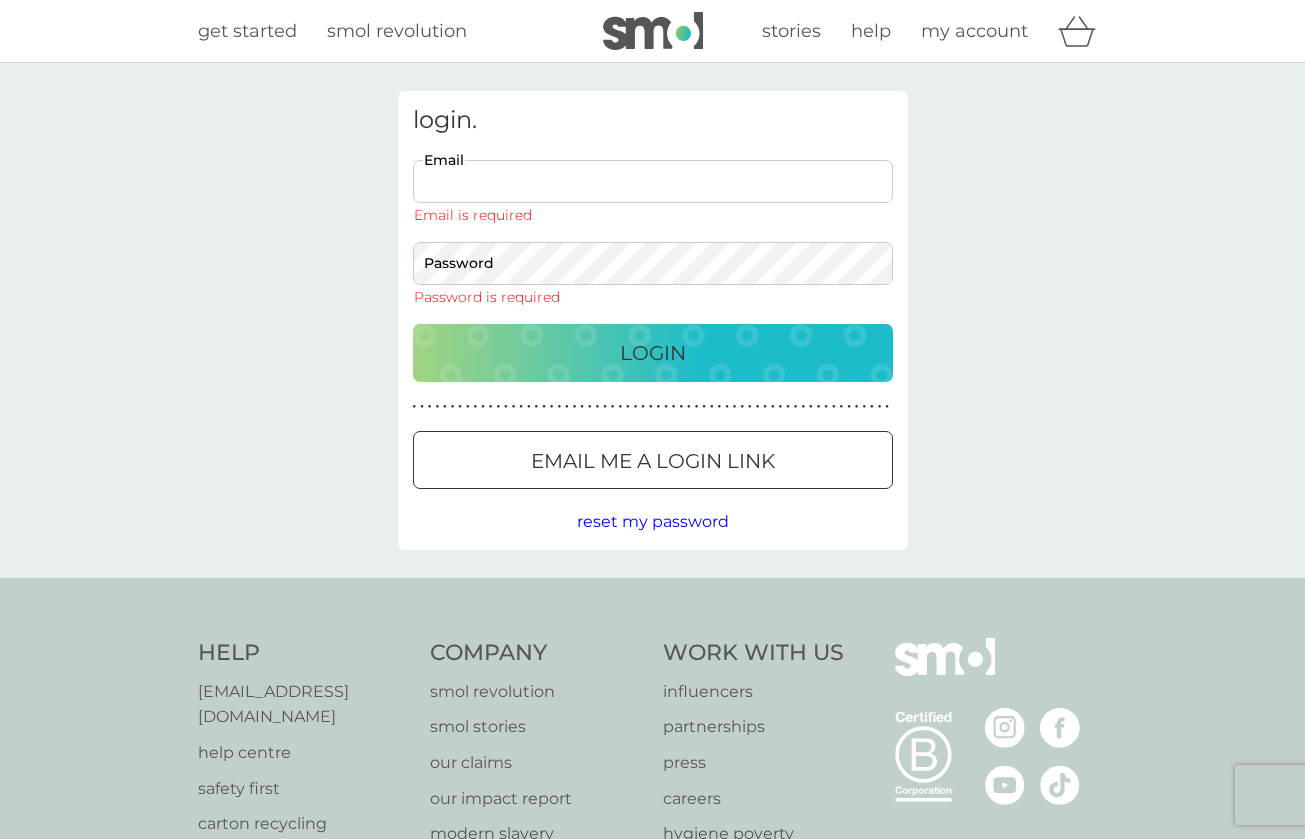 type on "[EMAIL_ADDRESS][DOMAIN_NAME]" 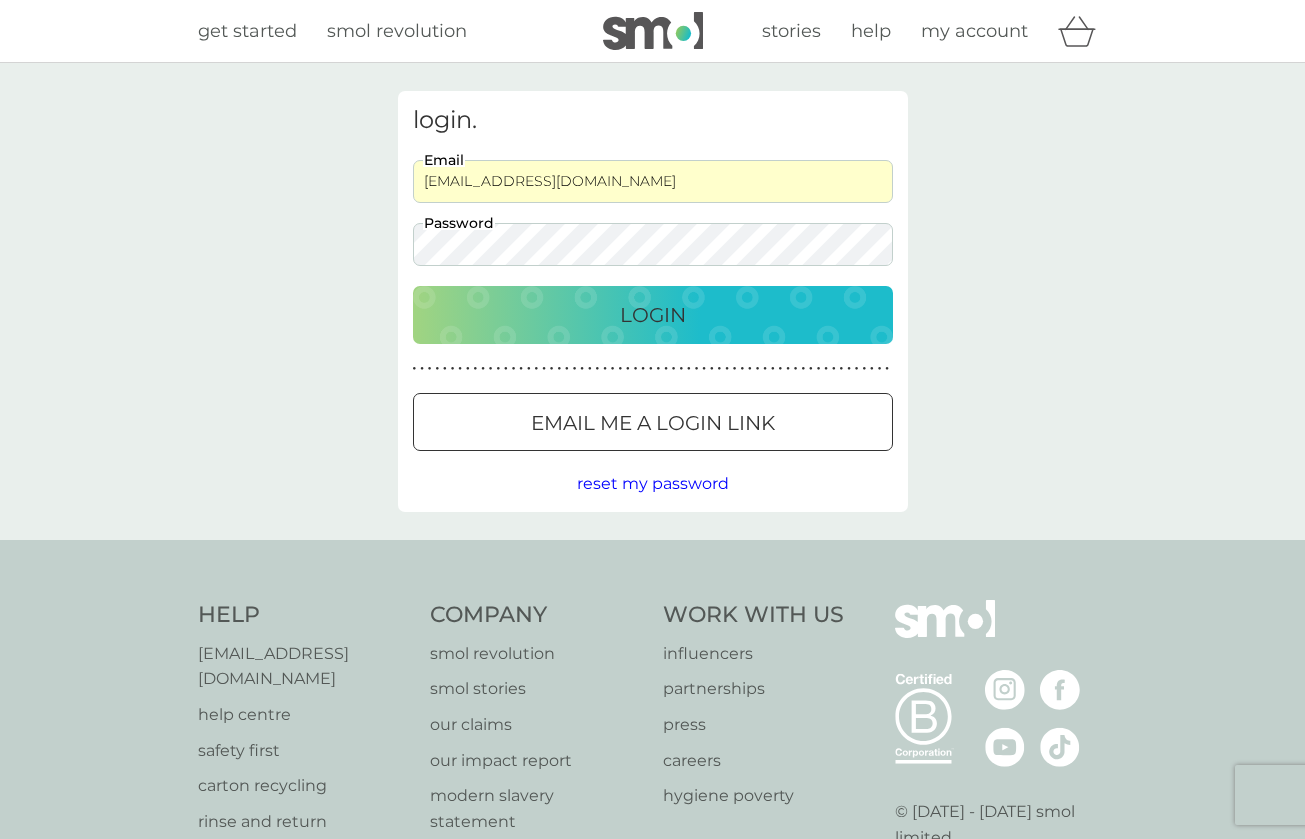 click on "Login" at bounding box center [653, 315] 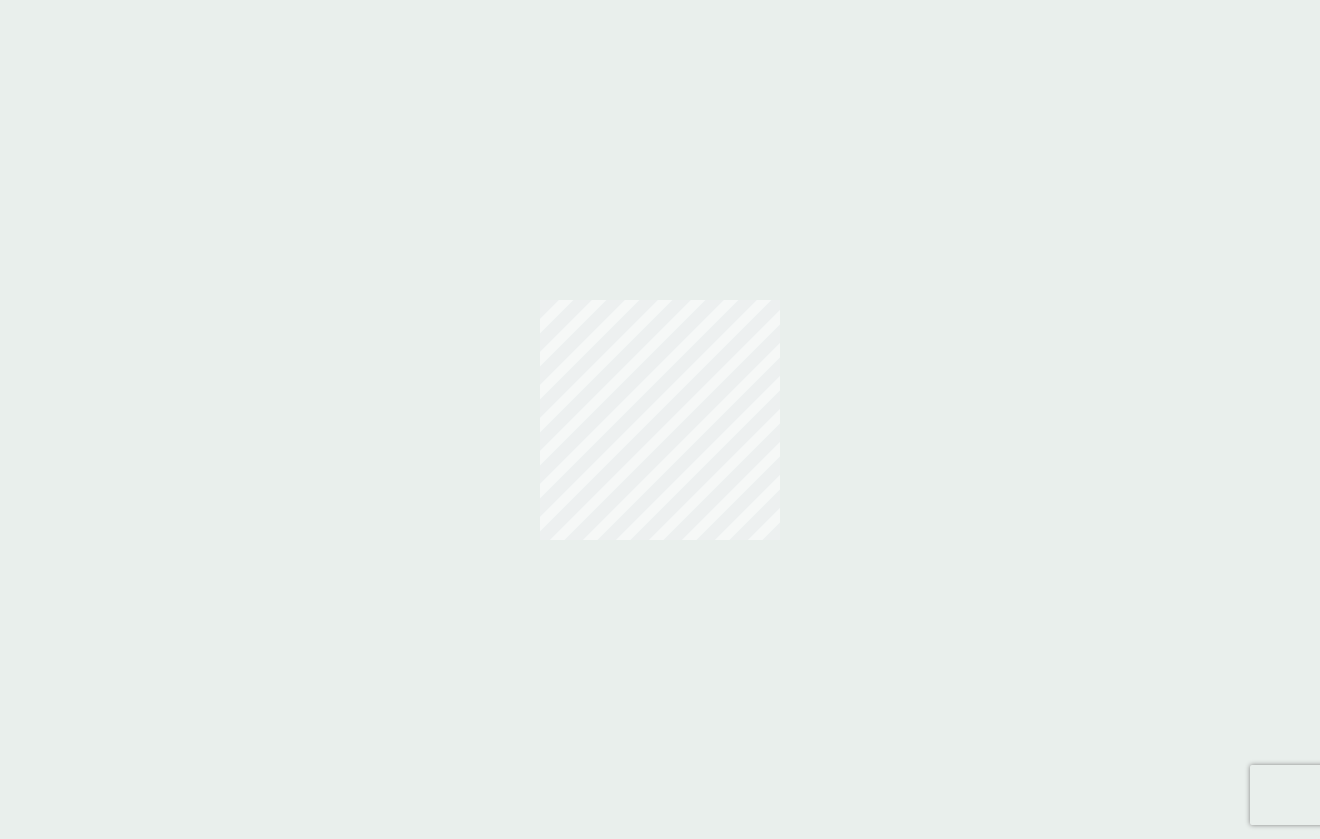 scroll, scrollTop: 0, scrollLeft: 0, axis: both 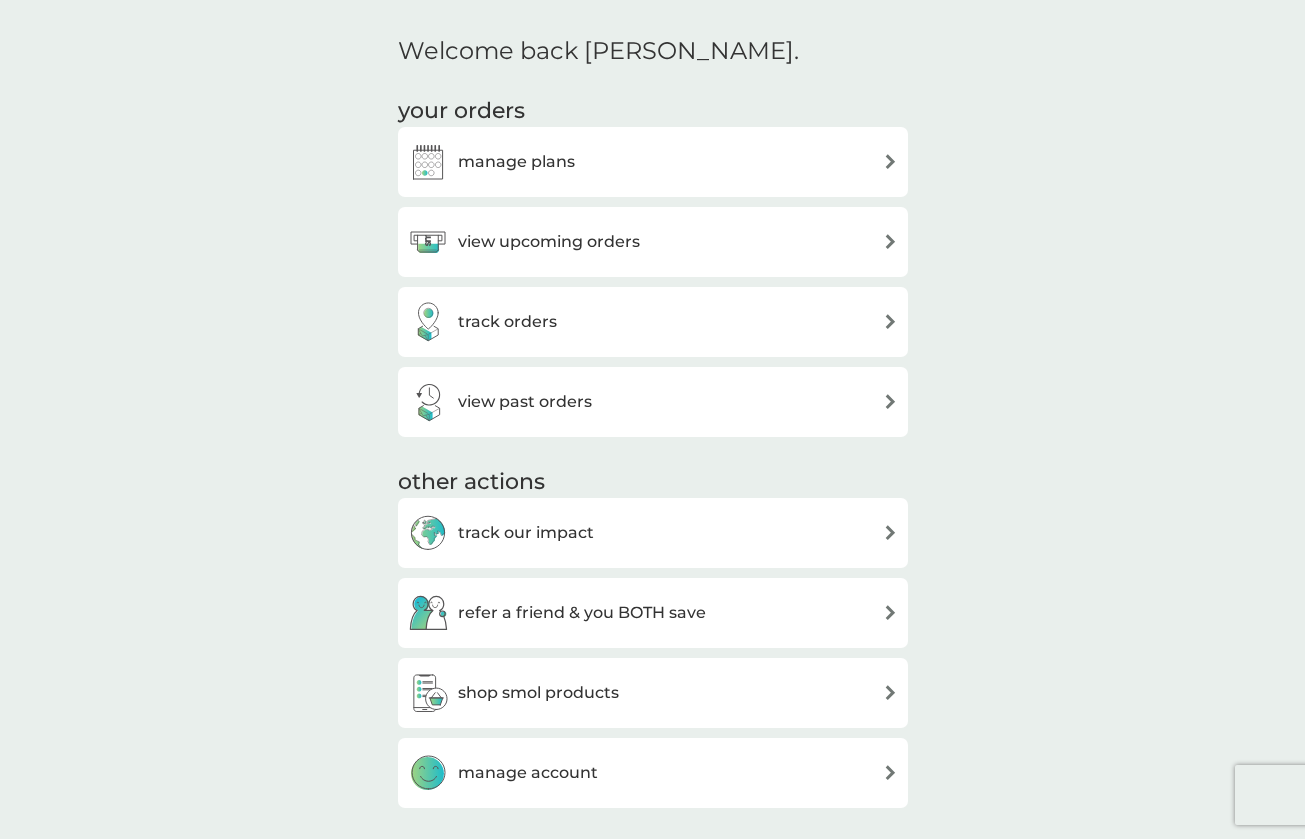 click on "view upcoming orders" at bounding box center (549, 242) 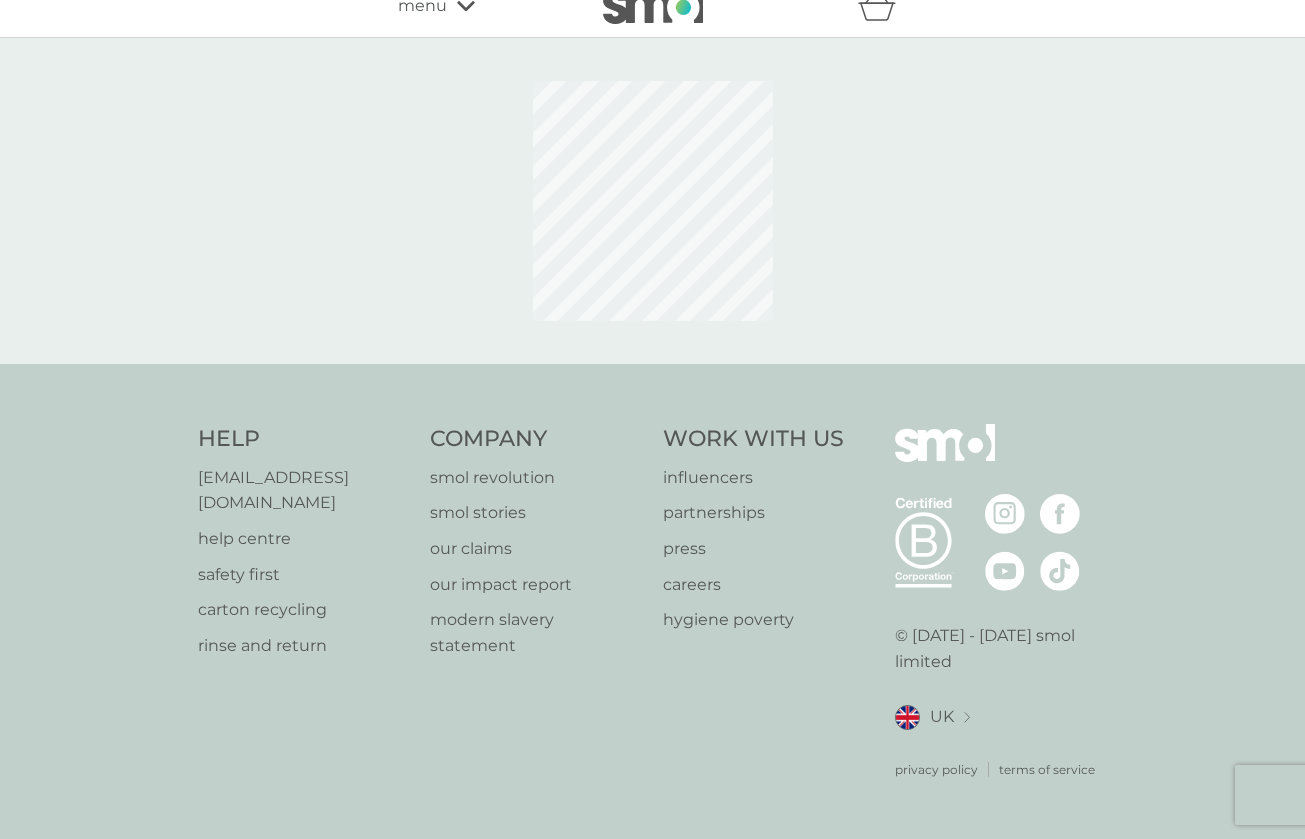 scroll, scrollTop: 0, scrollLeft: 0, axis: both 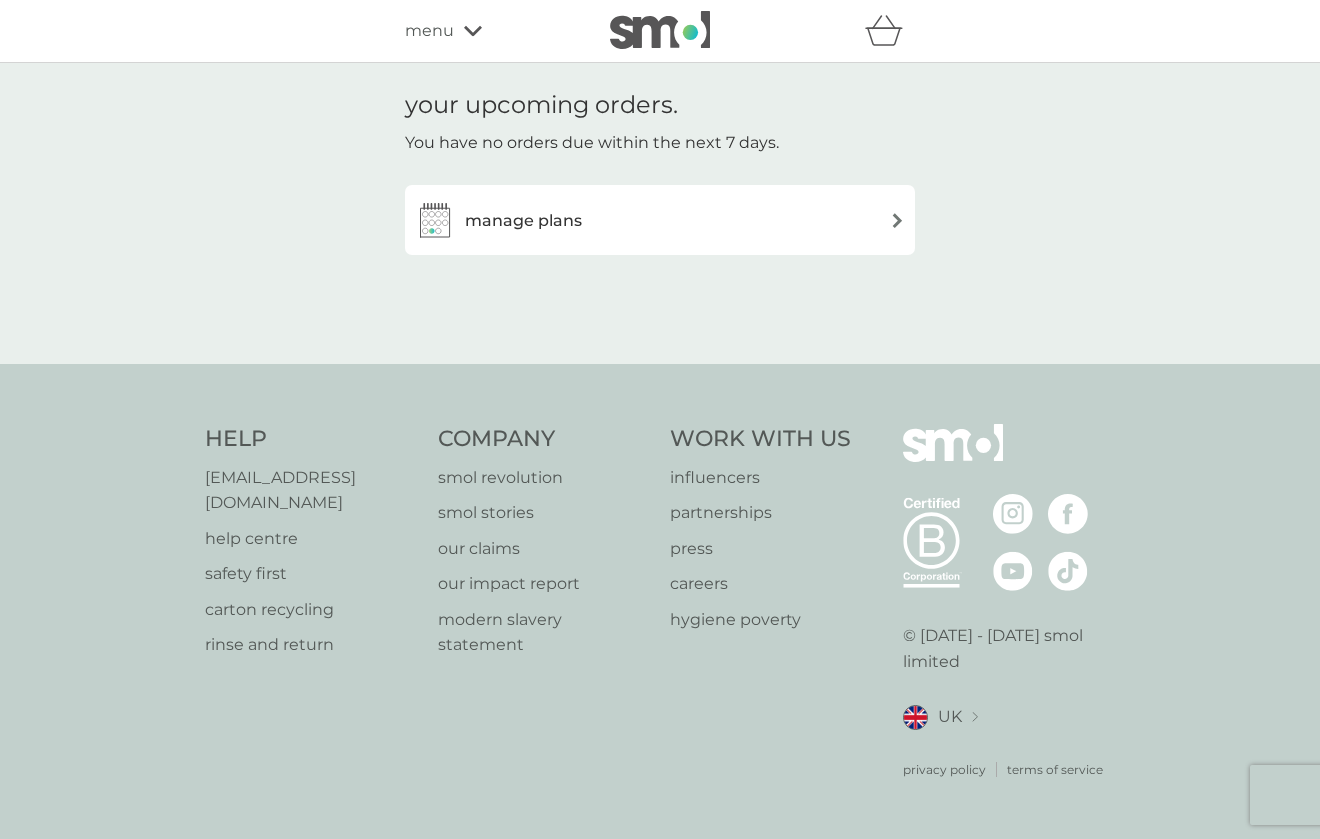 click on "manage plans" at bounding box center [660, 220] 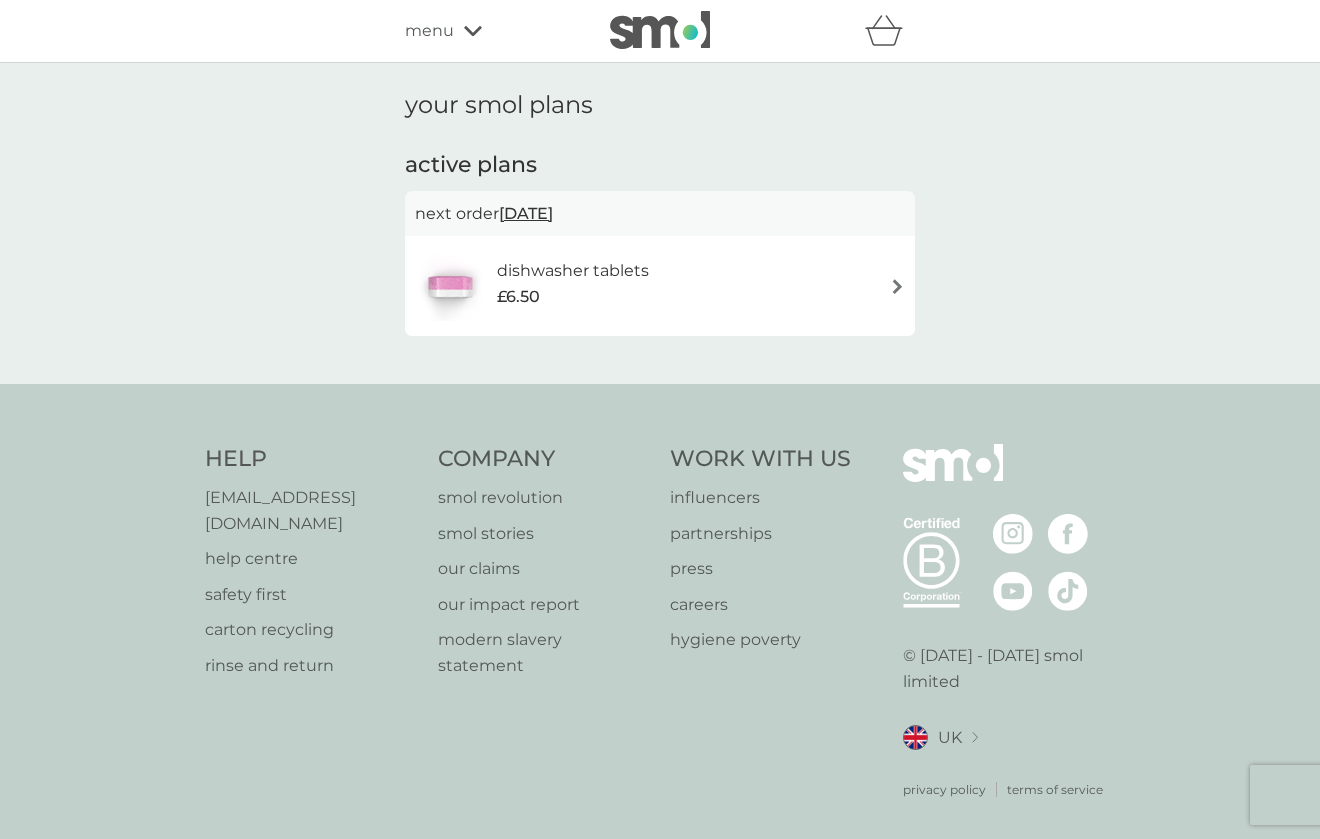 click on "dishwasher tablets" at bounding box center (573, 271) 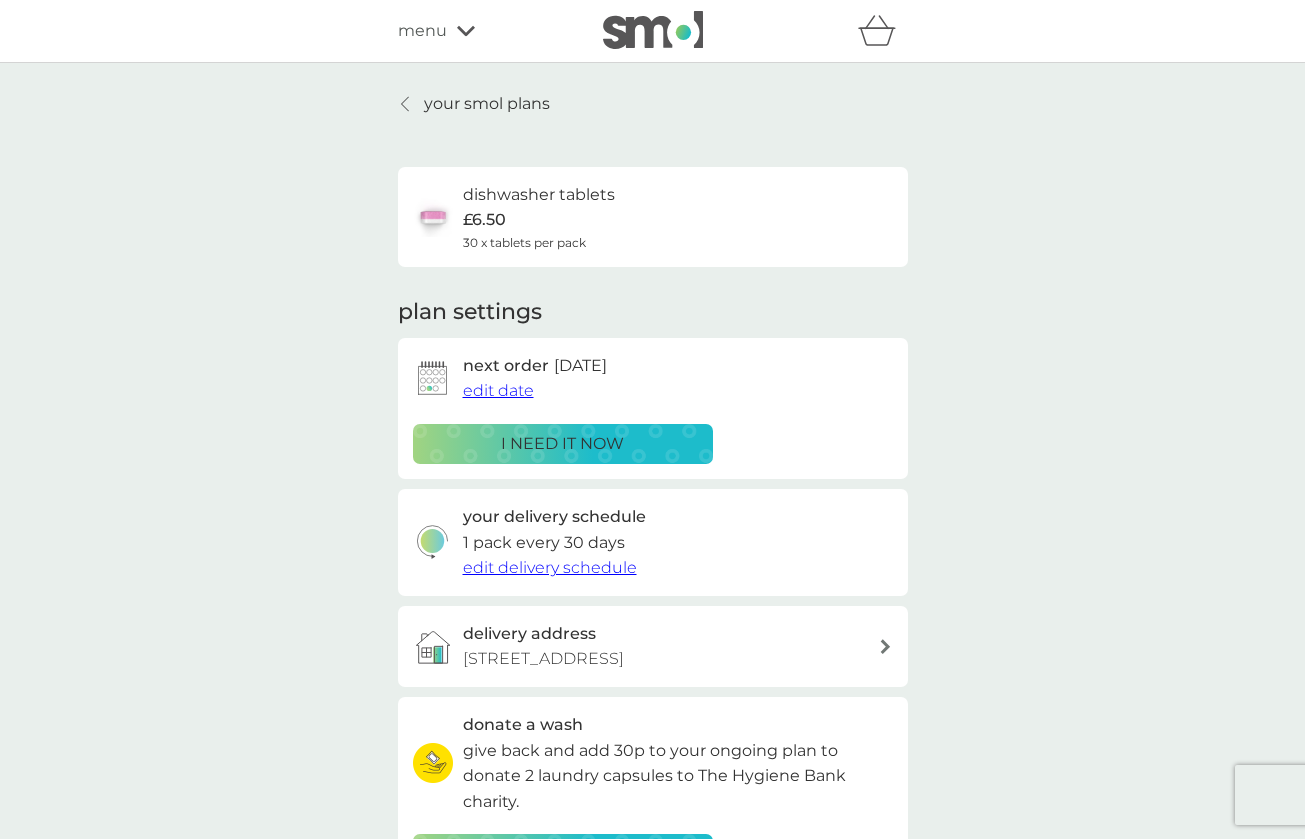 click on "edit date" at bounding box center [498, 390] 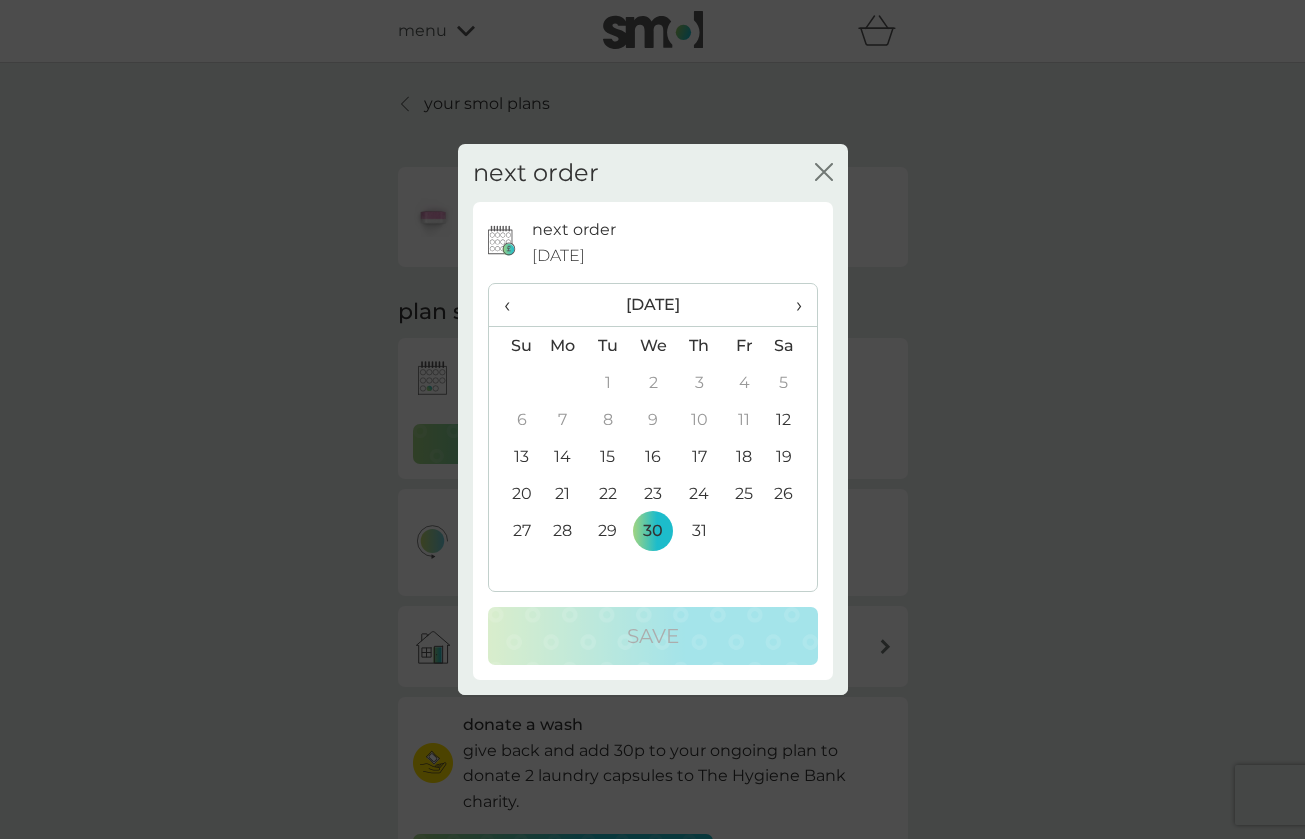 click on "›" at bounding box center [791, 305] 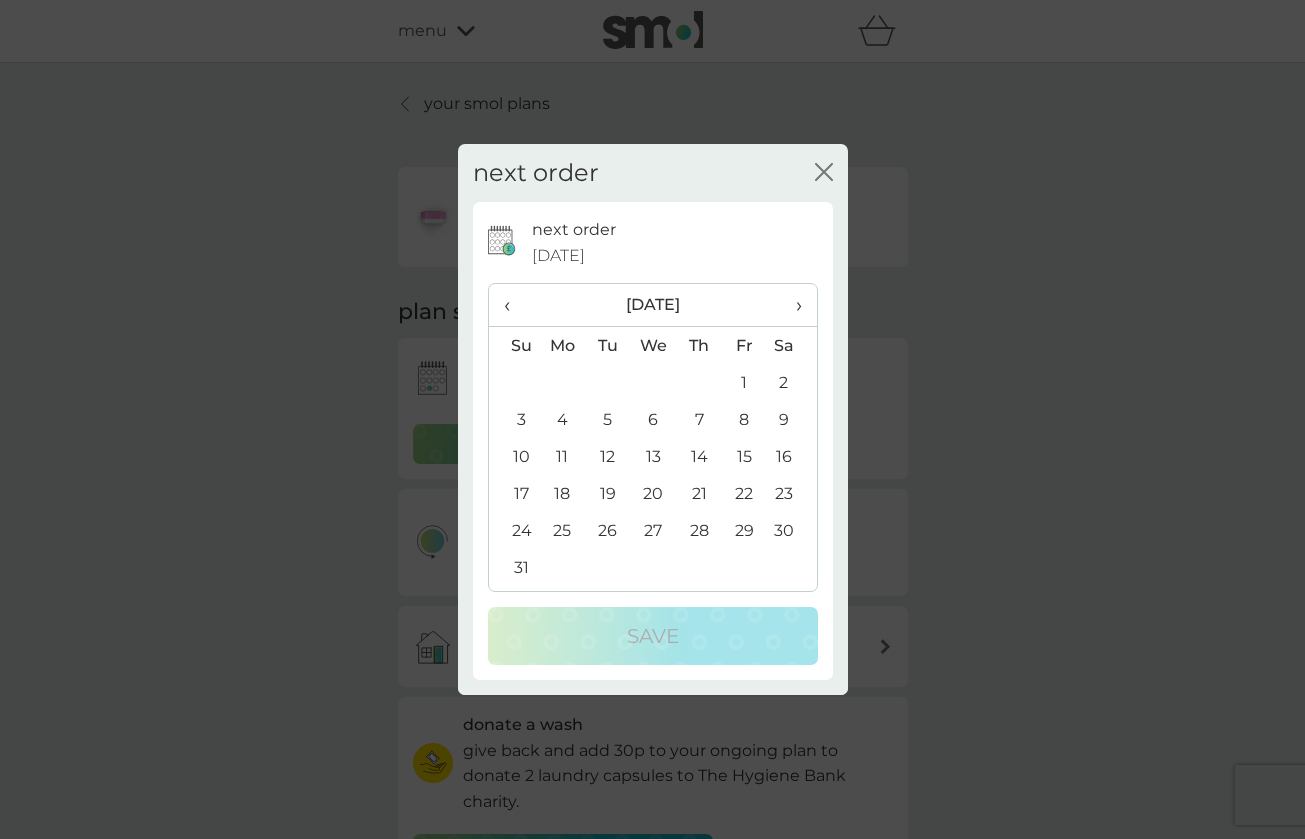 click on "›" at bounding box center [791, 305] 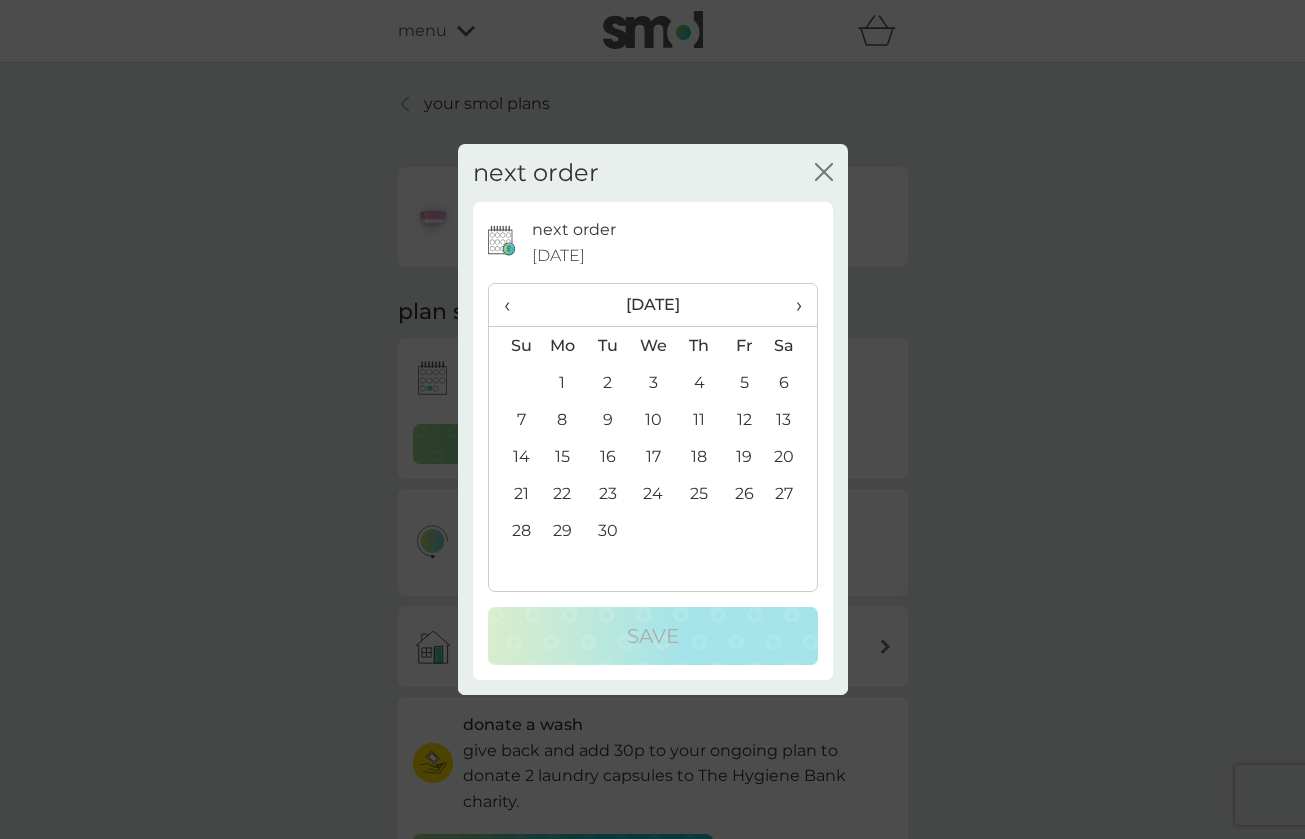 click on "1" at bounding box center [563, 382] 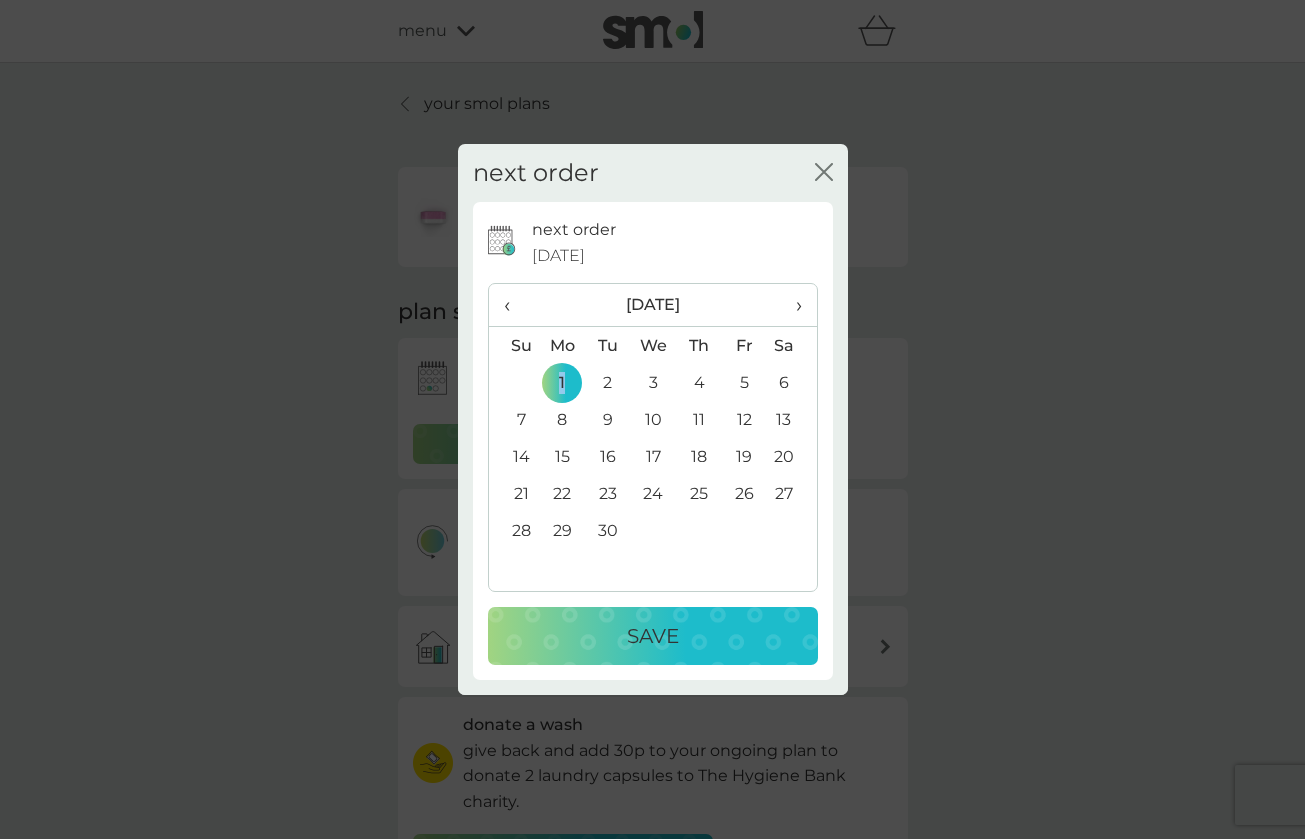 click on "Save" at bounding box center (653, 636) 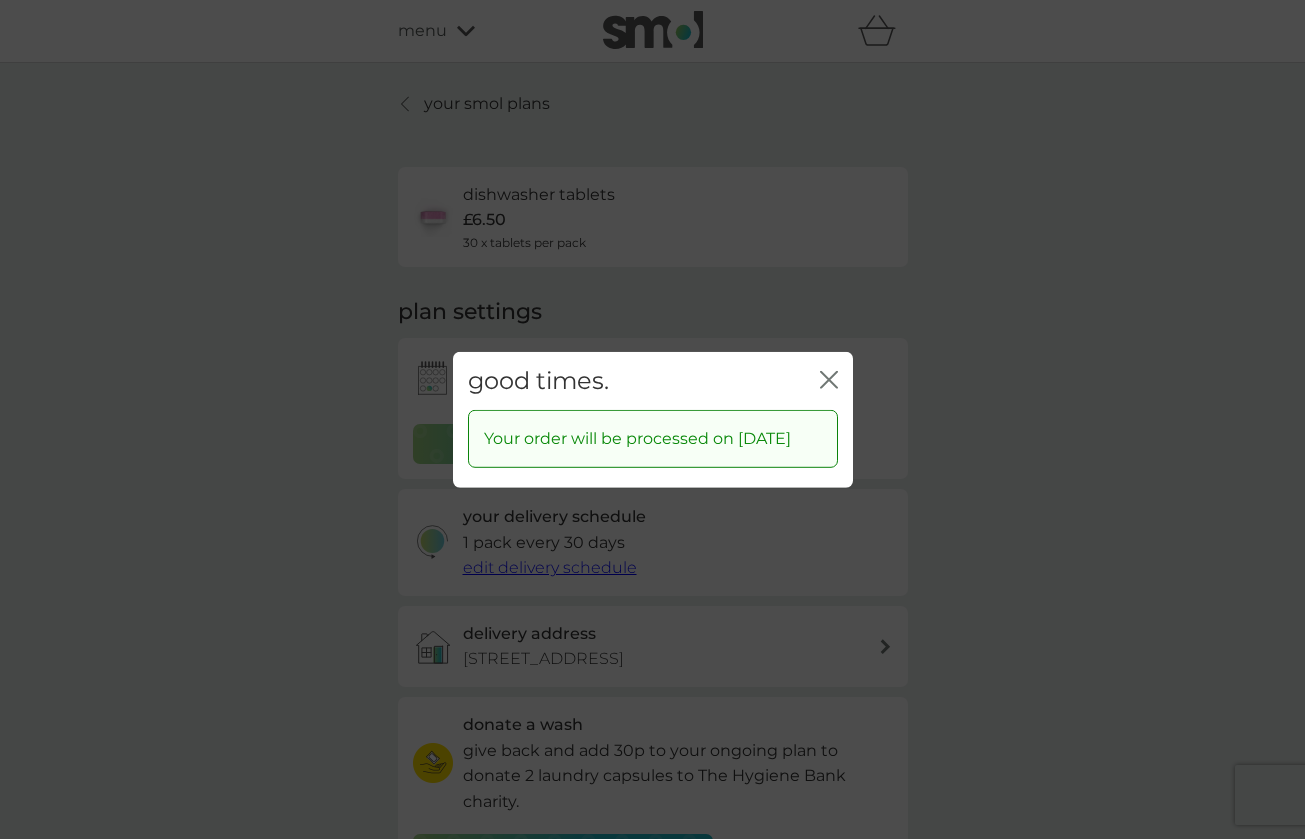 click on "close" 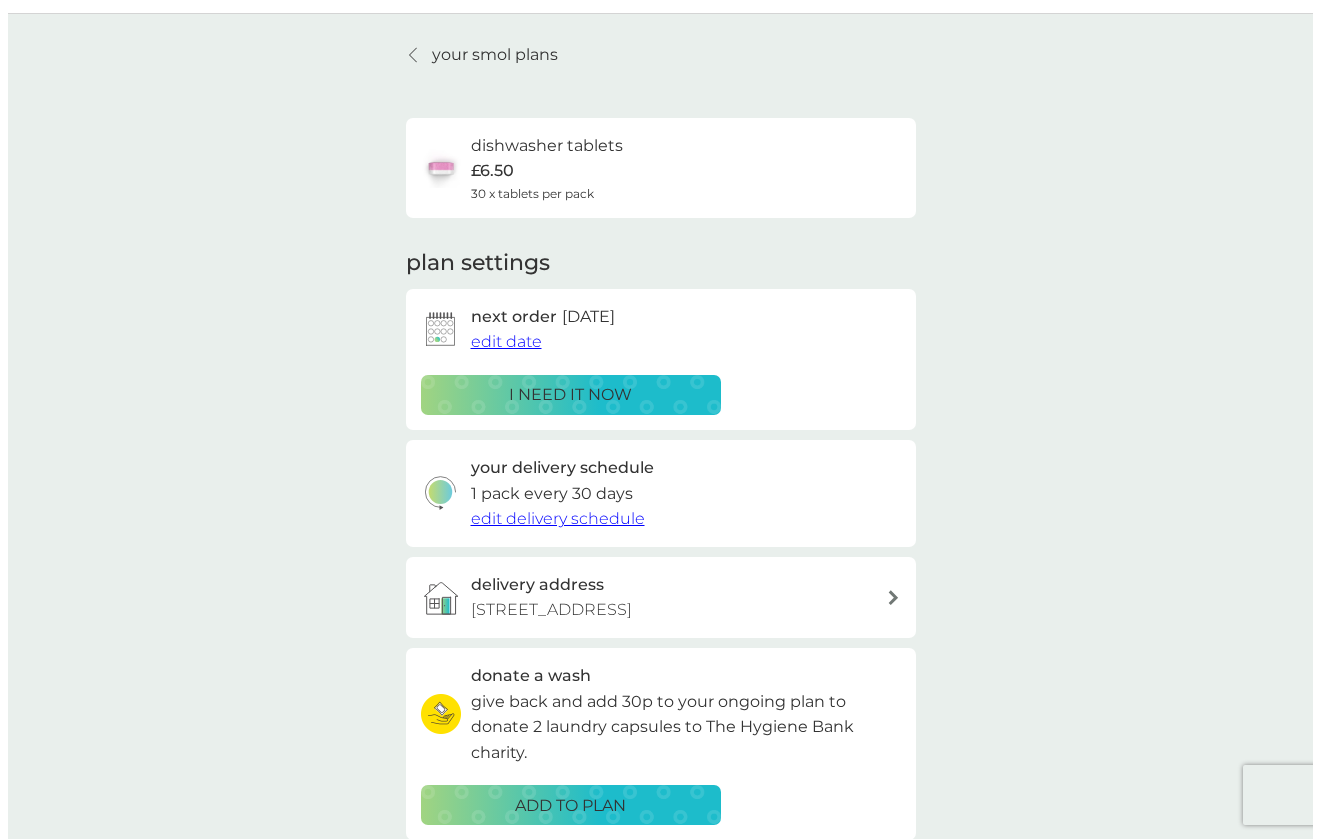 scroll, scrollTop: 0, scrollLeft: 0, axis: both 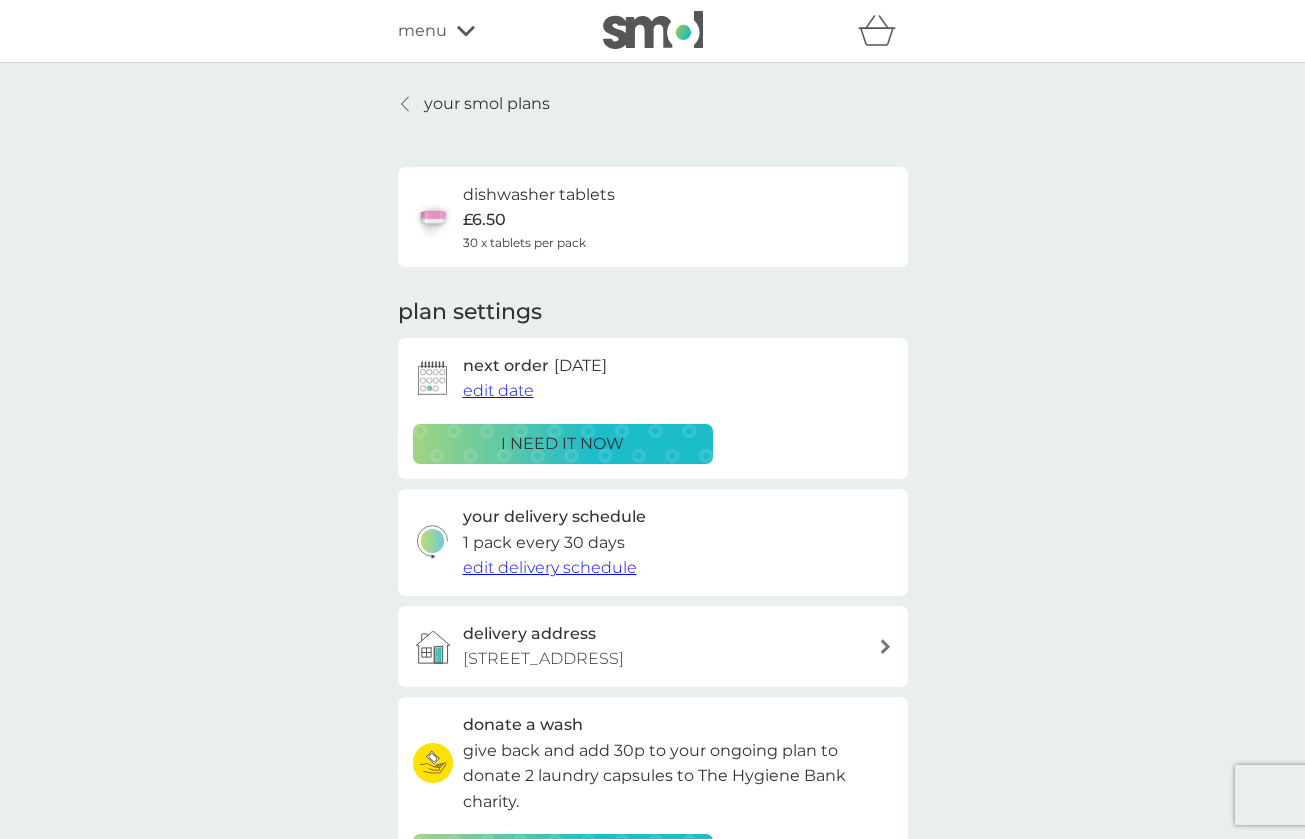 click on "your smol plans" at bounding box center [487, 104] 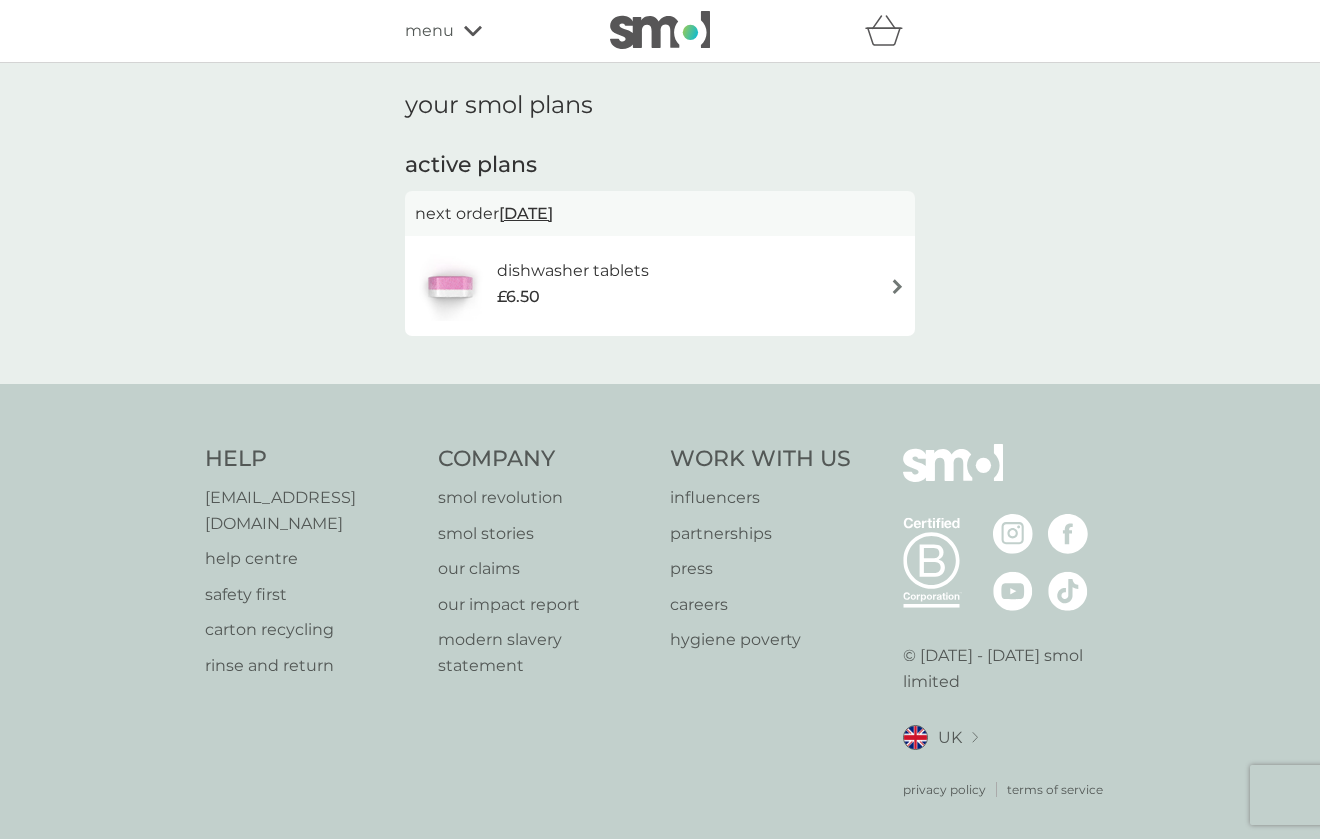 click 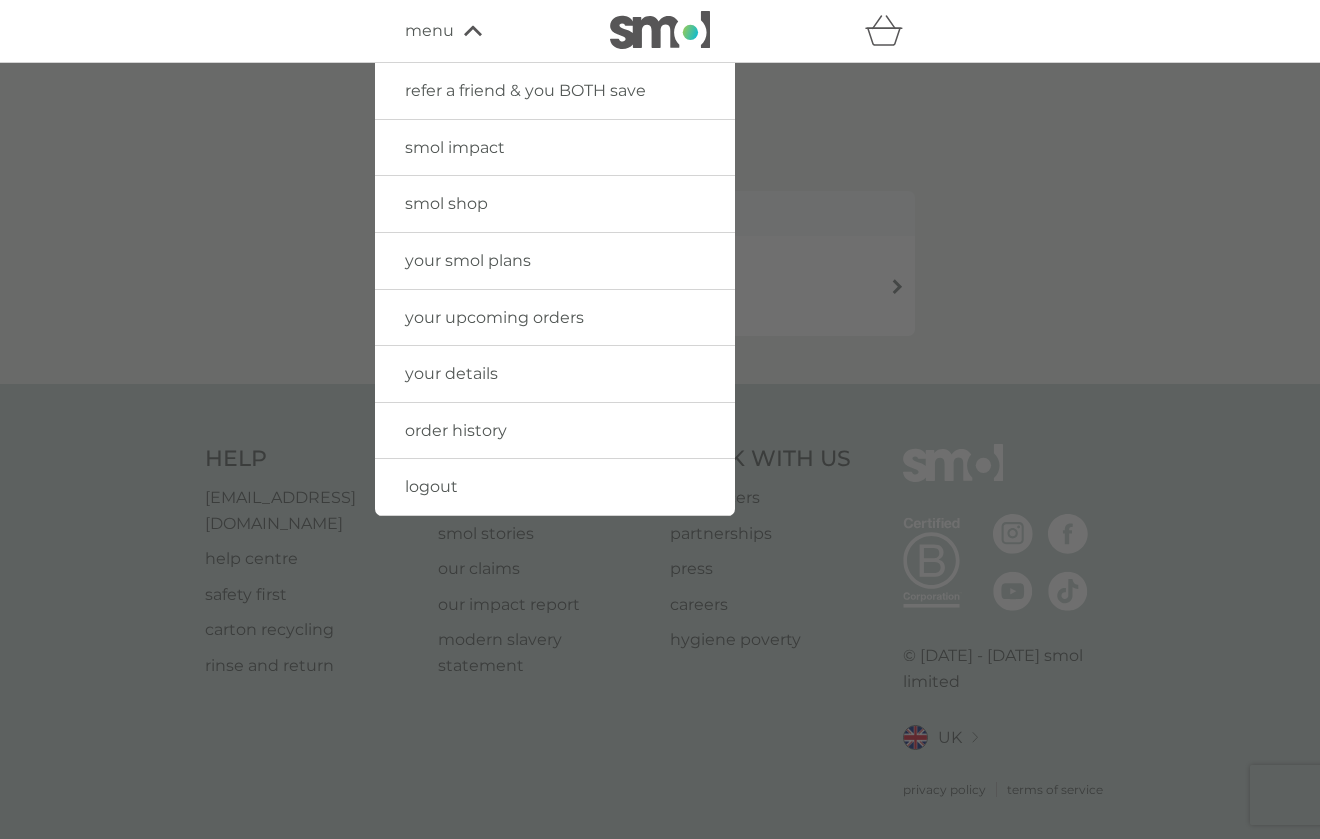 click on "logout" at bounding box center [431, 486] 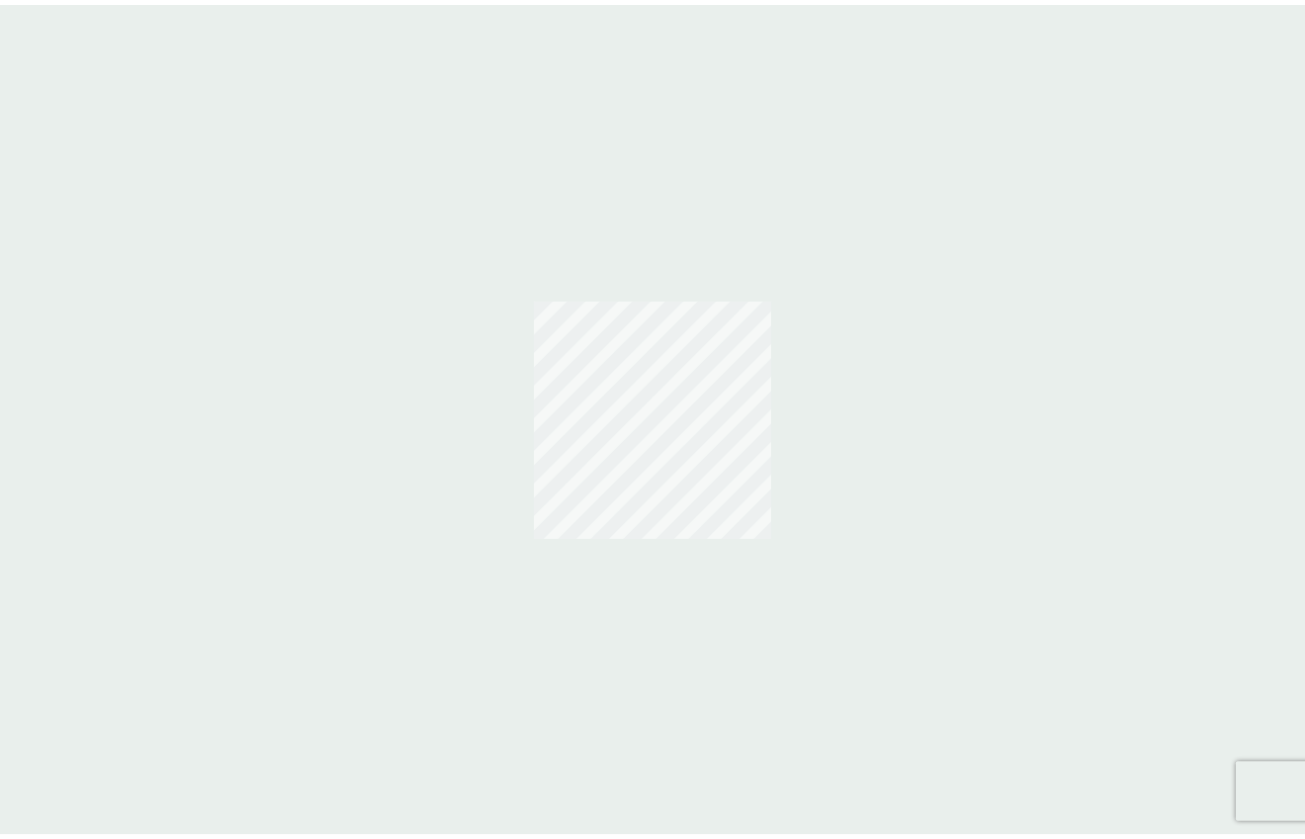 scroll, scrollTop: 0, scrollLeft: 0, axis: both 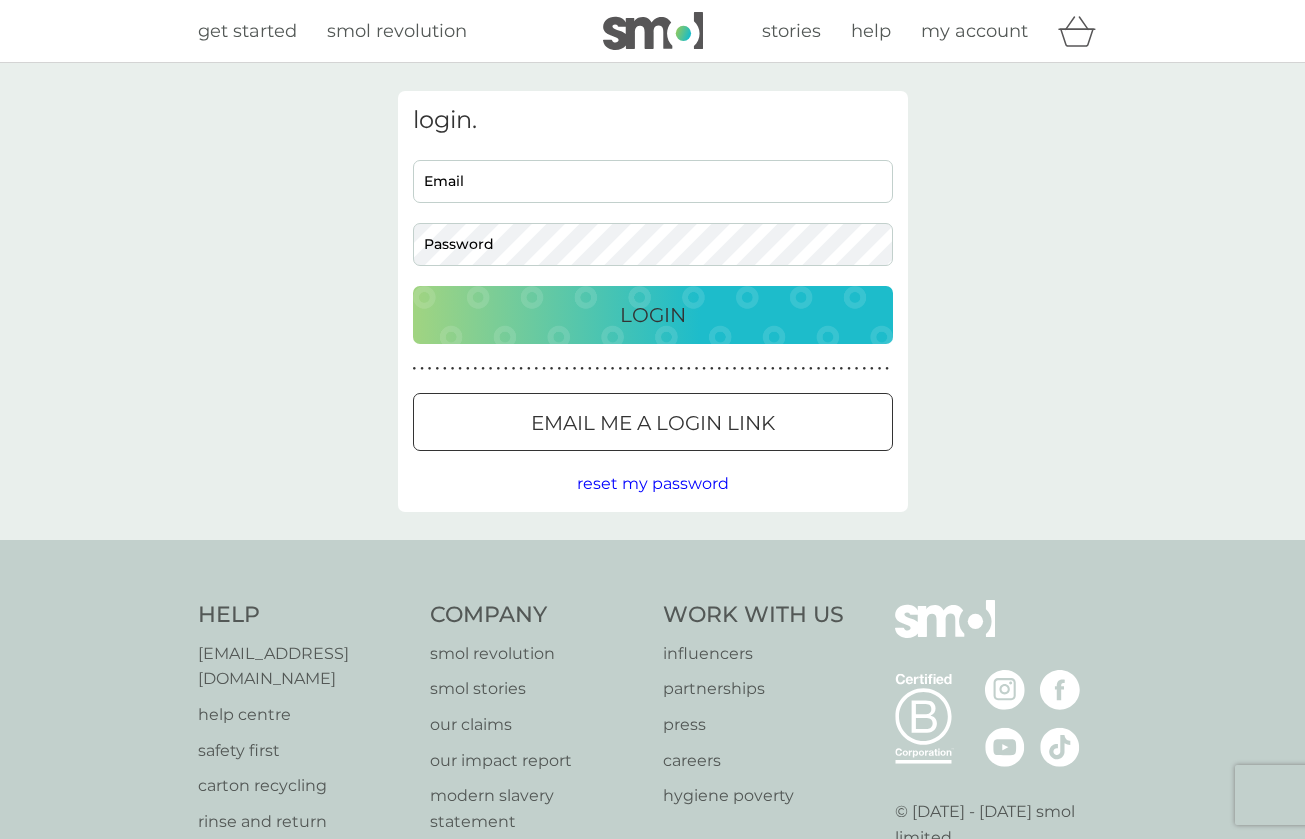 click on "Email" at bounding box center (653, 181) 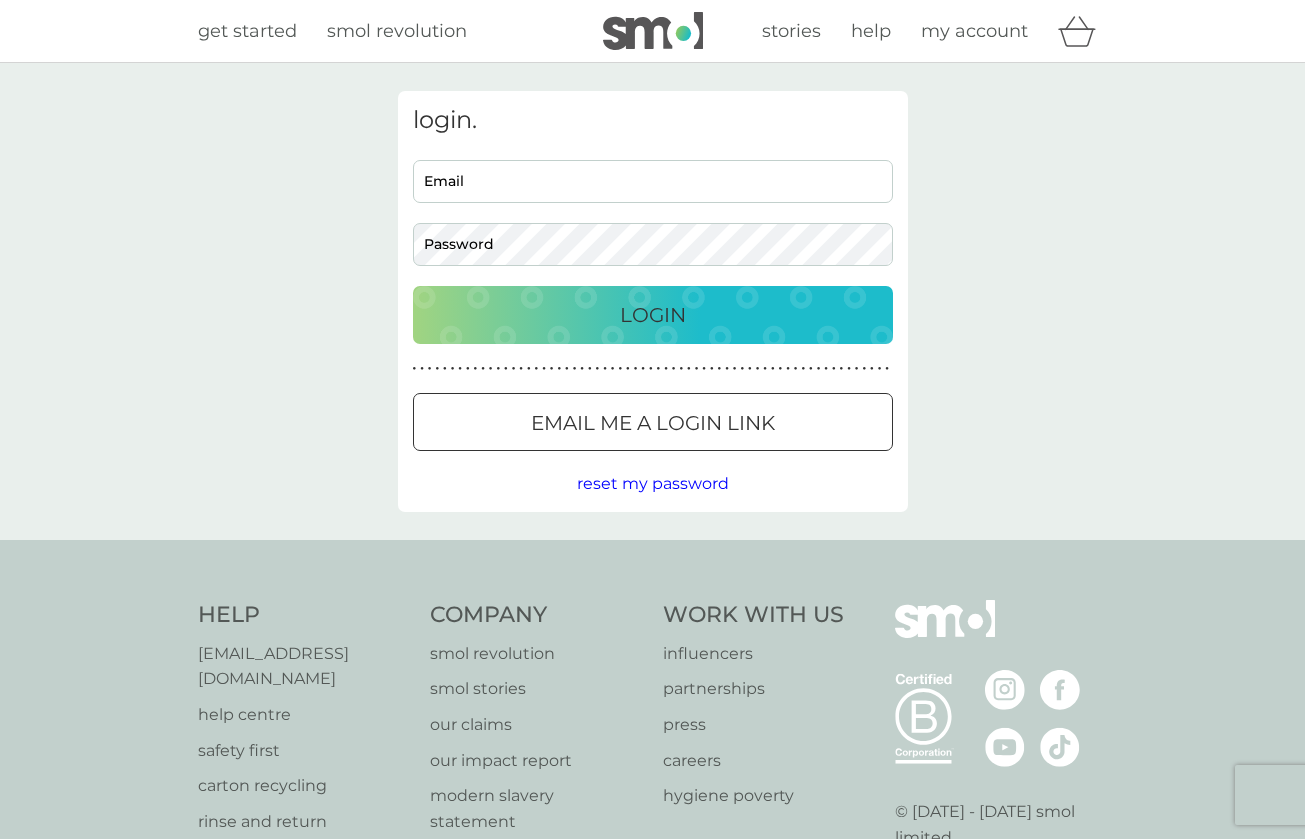 type on "cherrytrees.litlington@gmail.com" 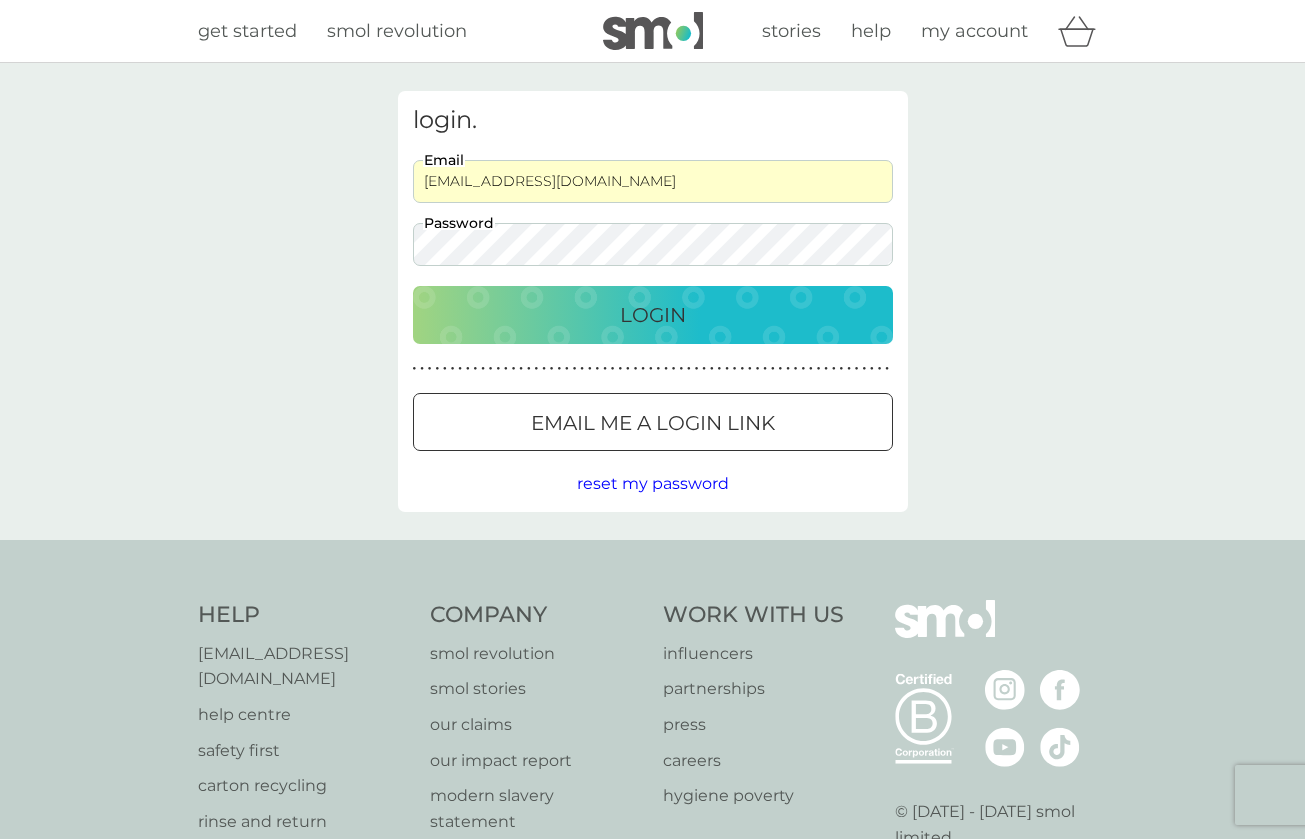 click on "Login" at bounding box center (653, 315) 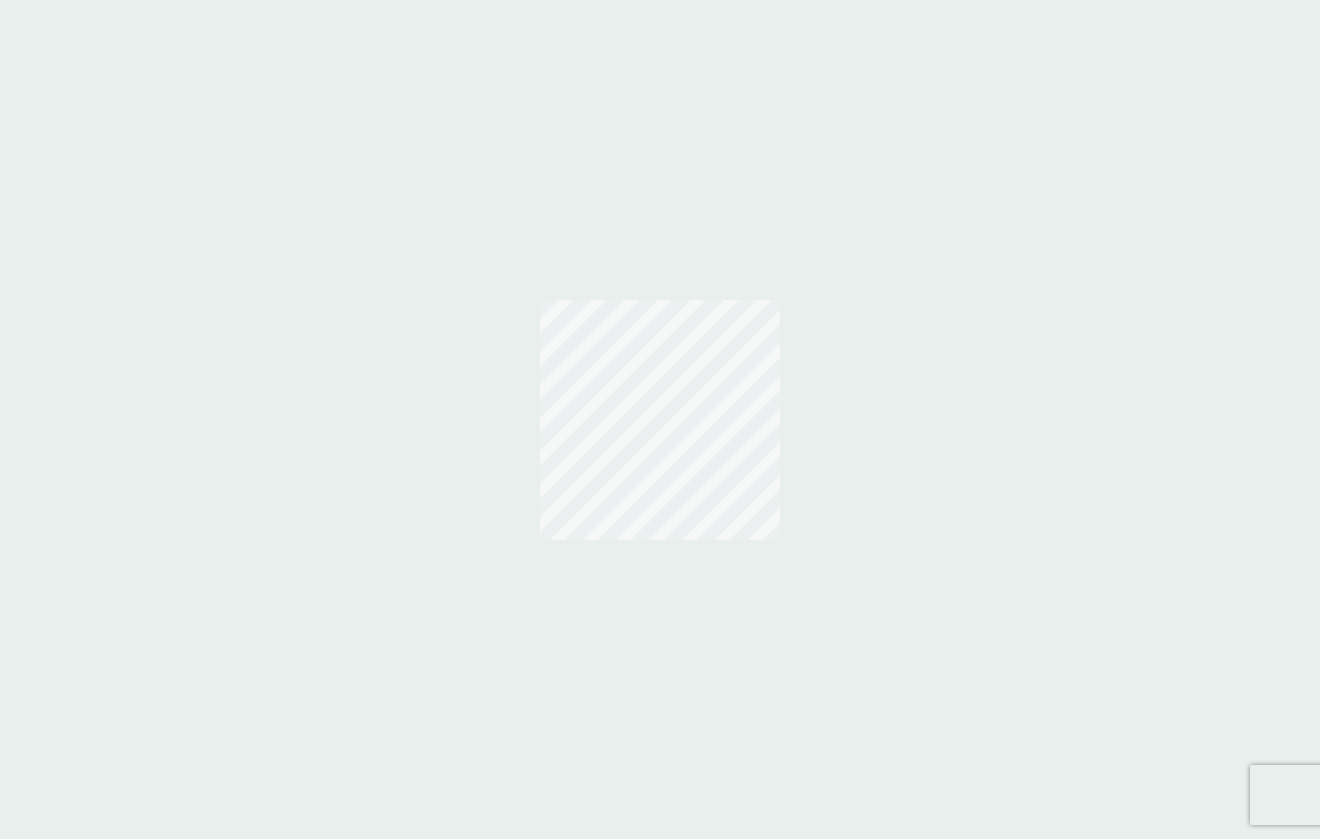 scroll, scrollTop: 0, scrollLeft: 0, axis: both 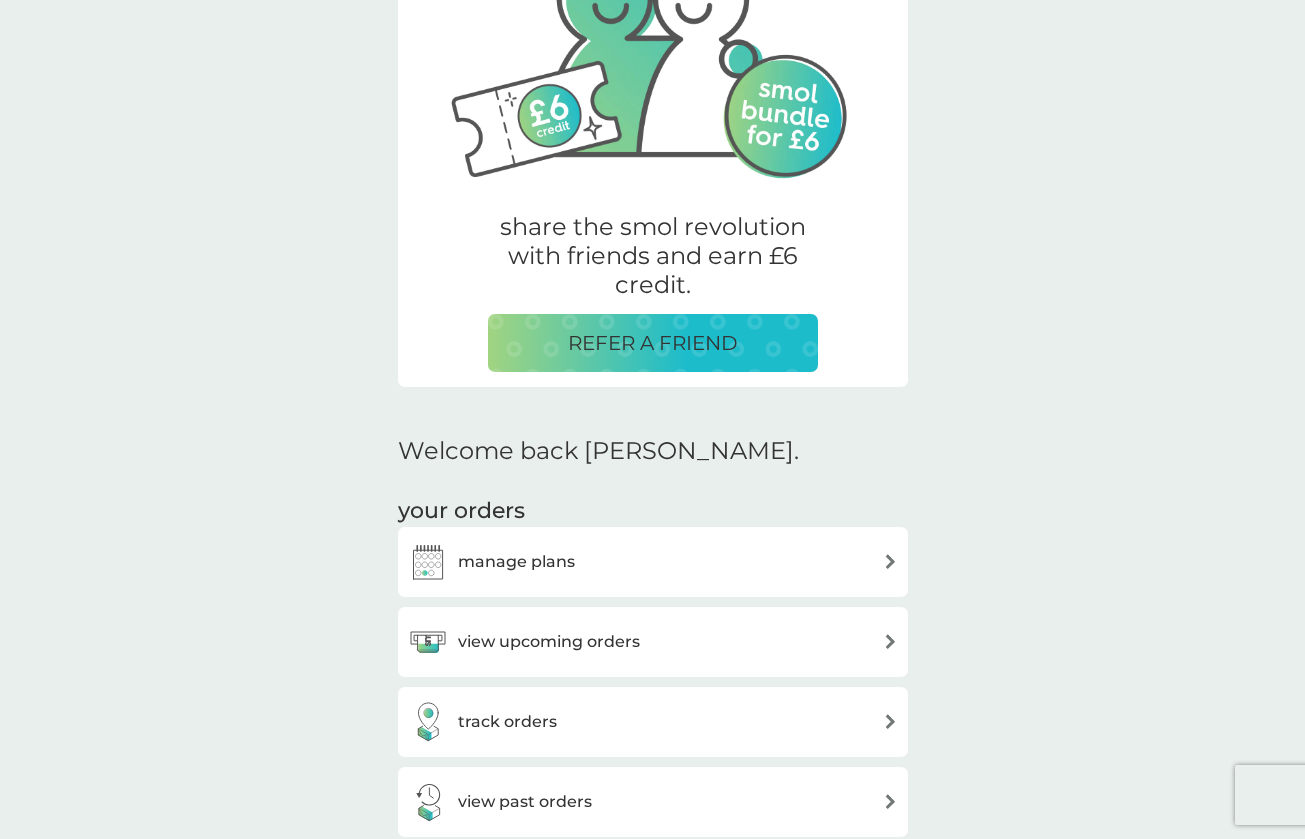 click on "manage plans" at bounding box center (516, 562) 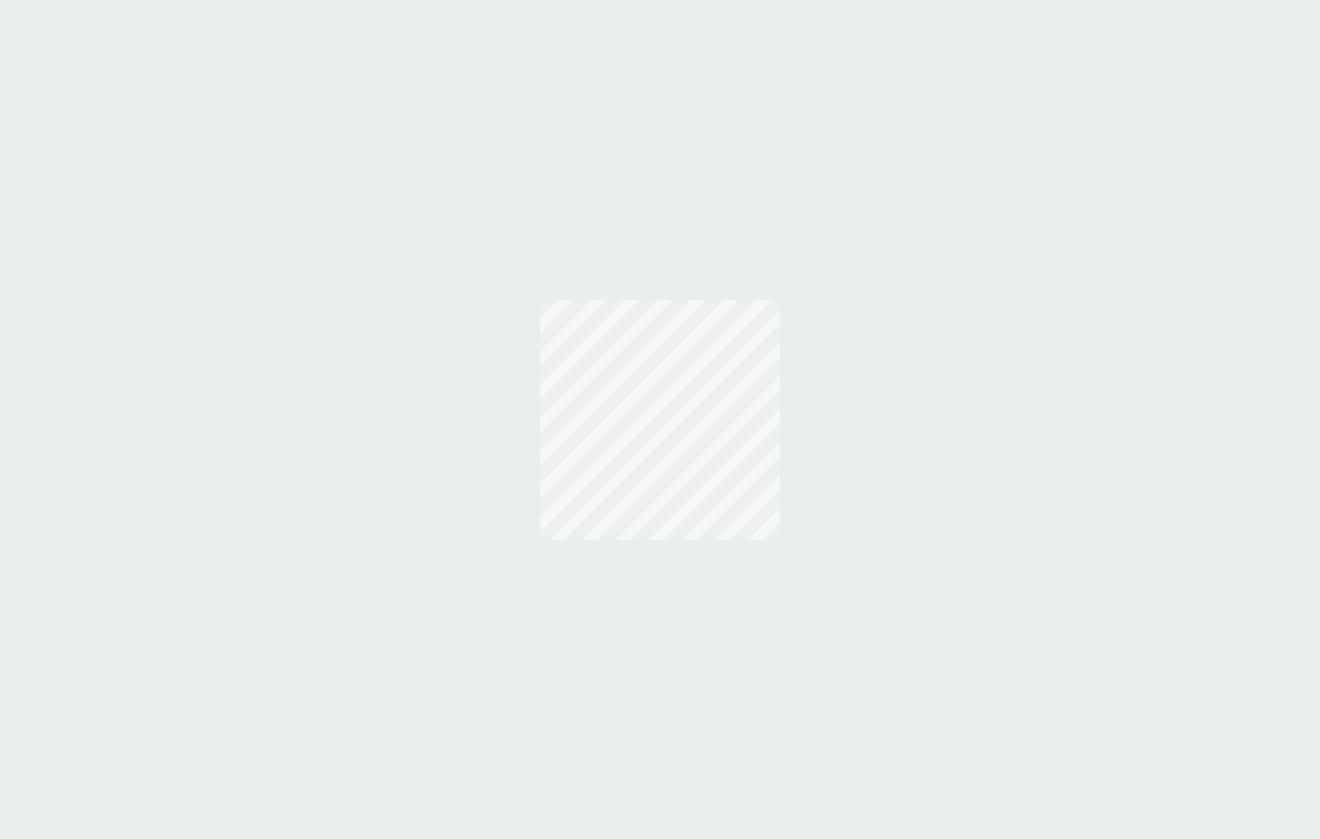 scroll, scrollTop: 0, scrollLeft: 0, axis: both 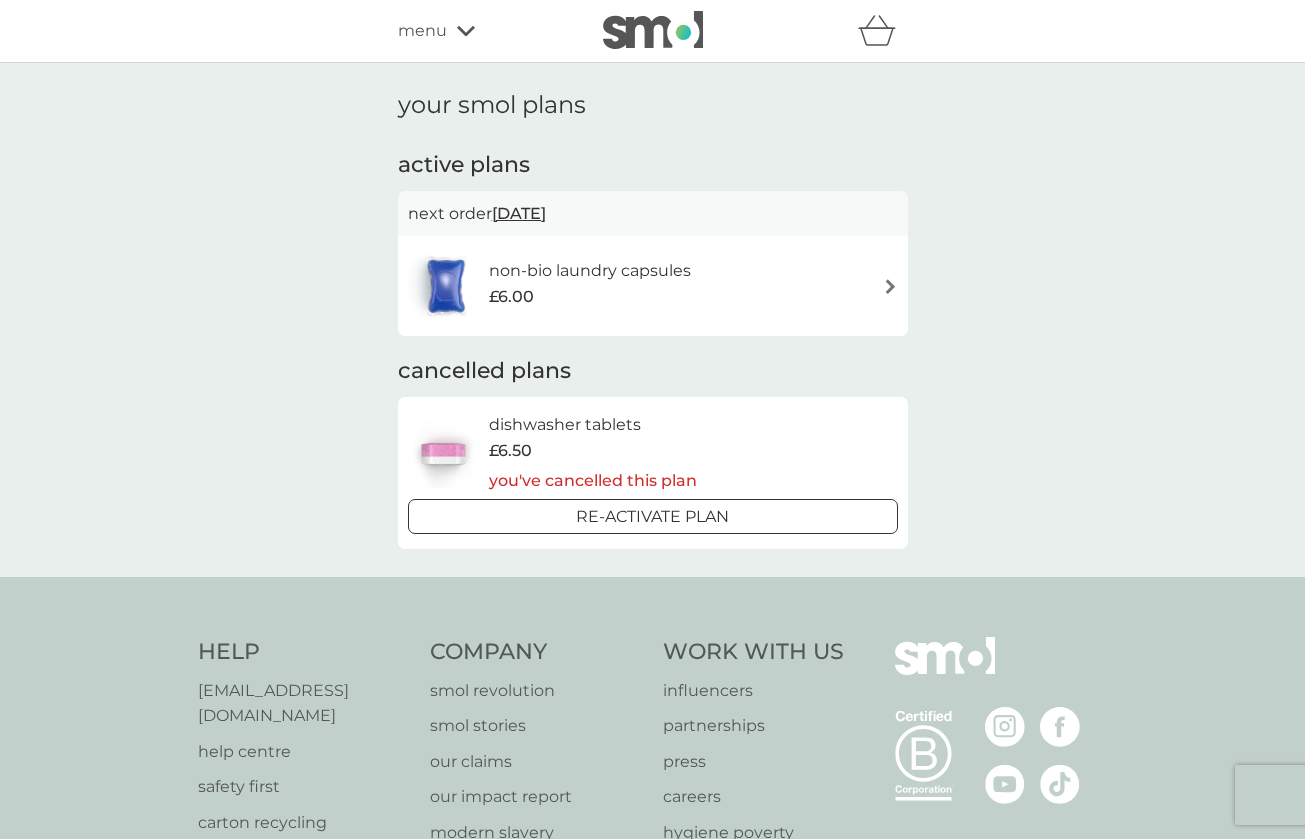 click on "non-bio laundry capsules" at bounding box center [590, 271] 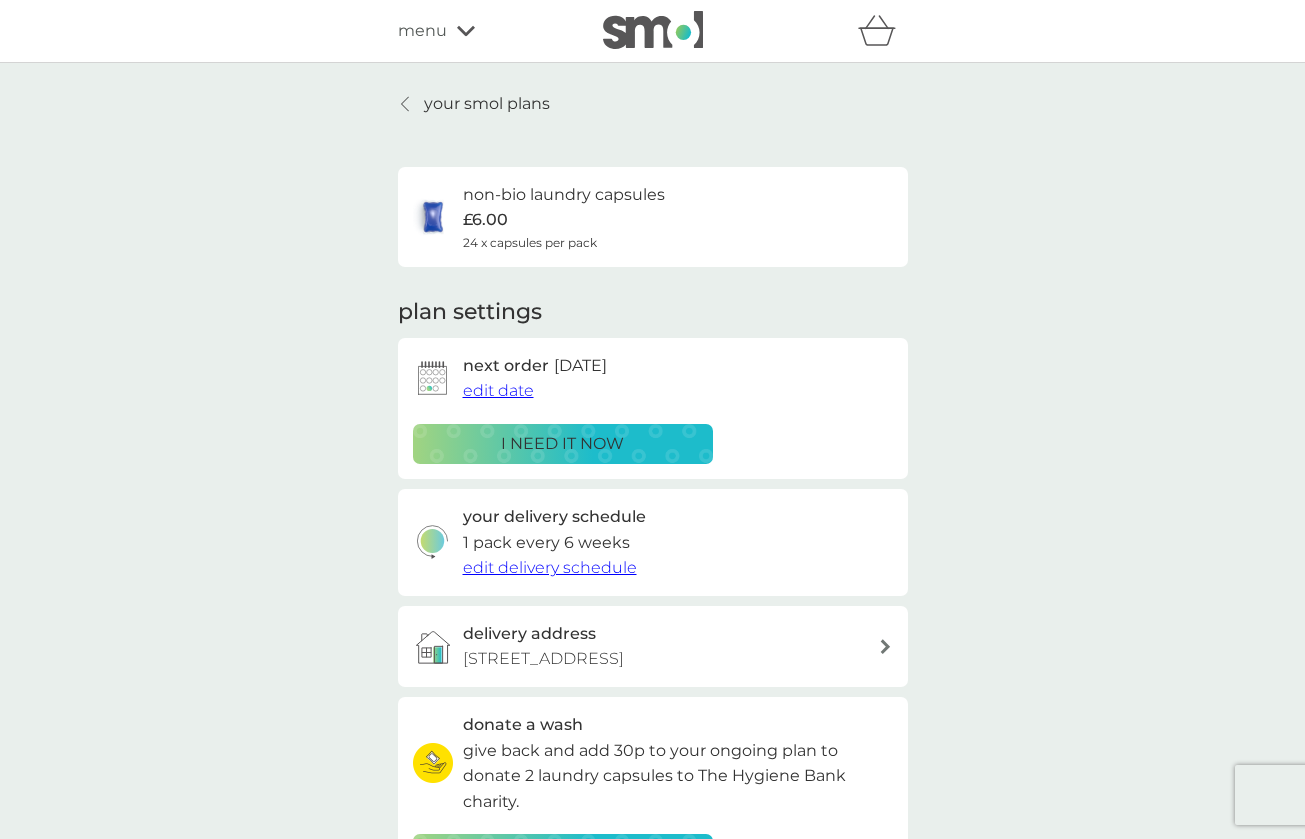 click on "non-bio laundry capsules" at bounding box center (564, 195) 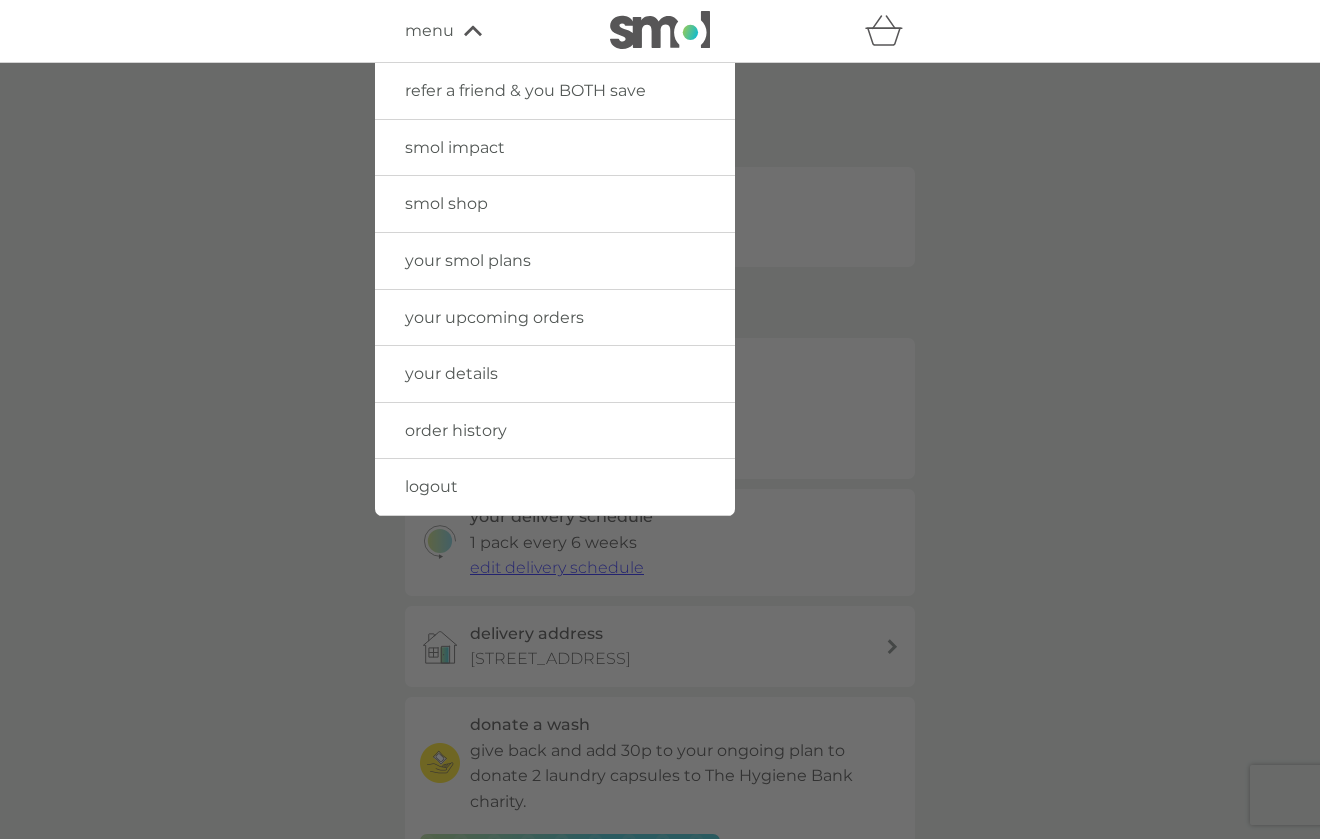 click on "smol shop" at bounding box center [446, 203] 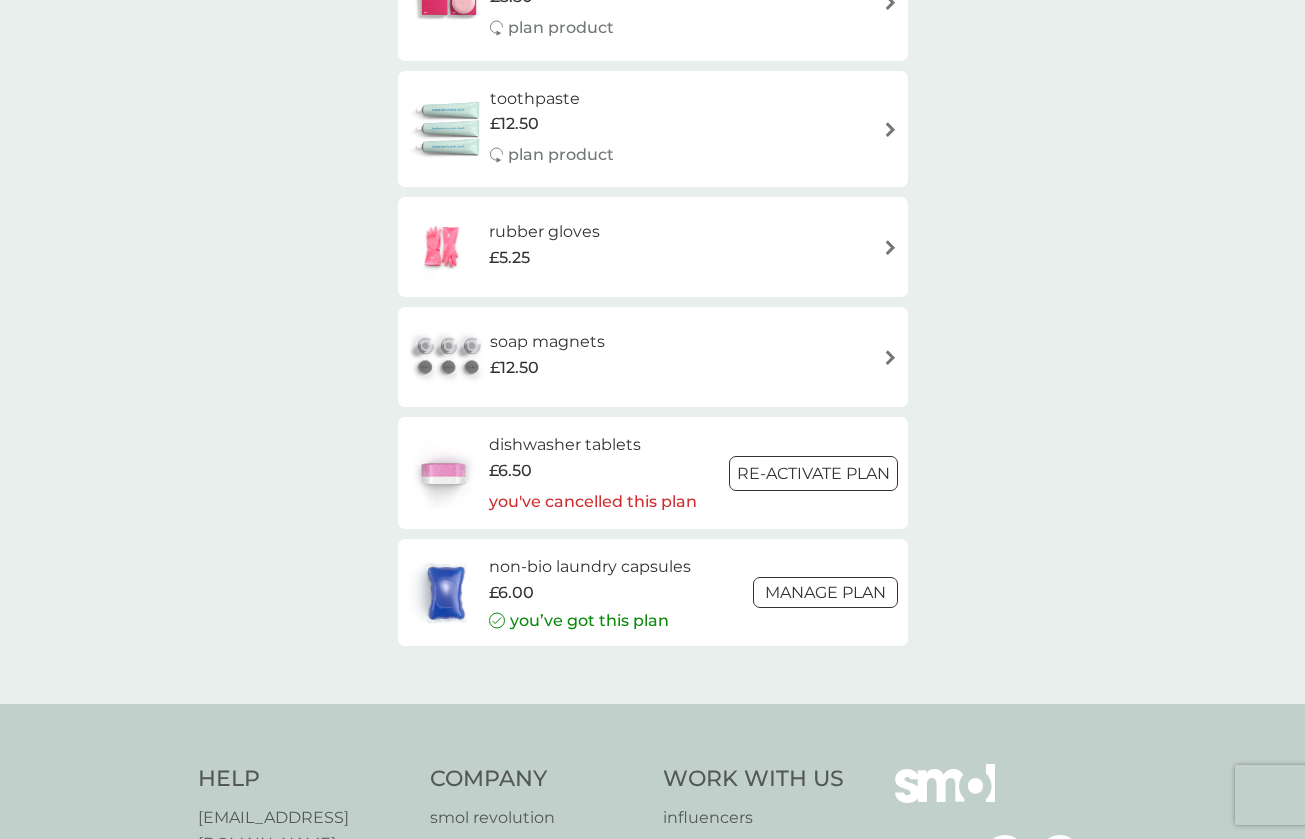 scroll, scrollTop: 3100, scrollLeft: 0, axis: vertical 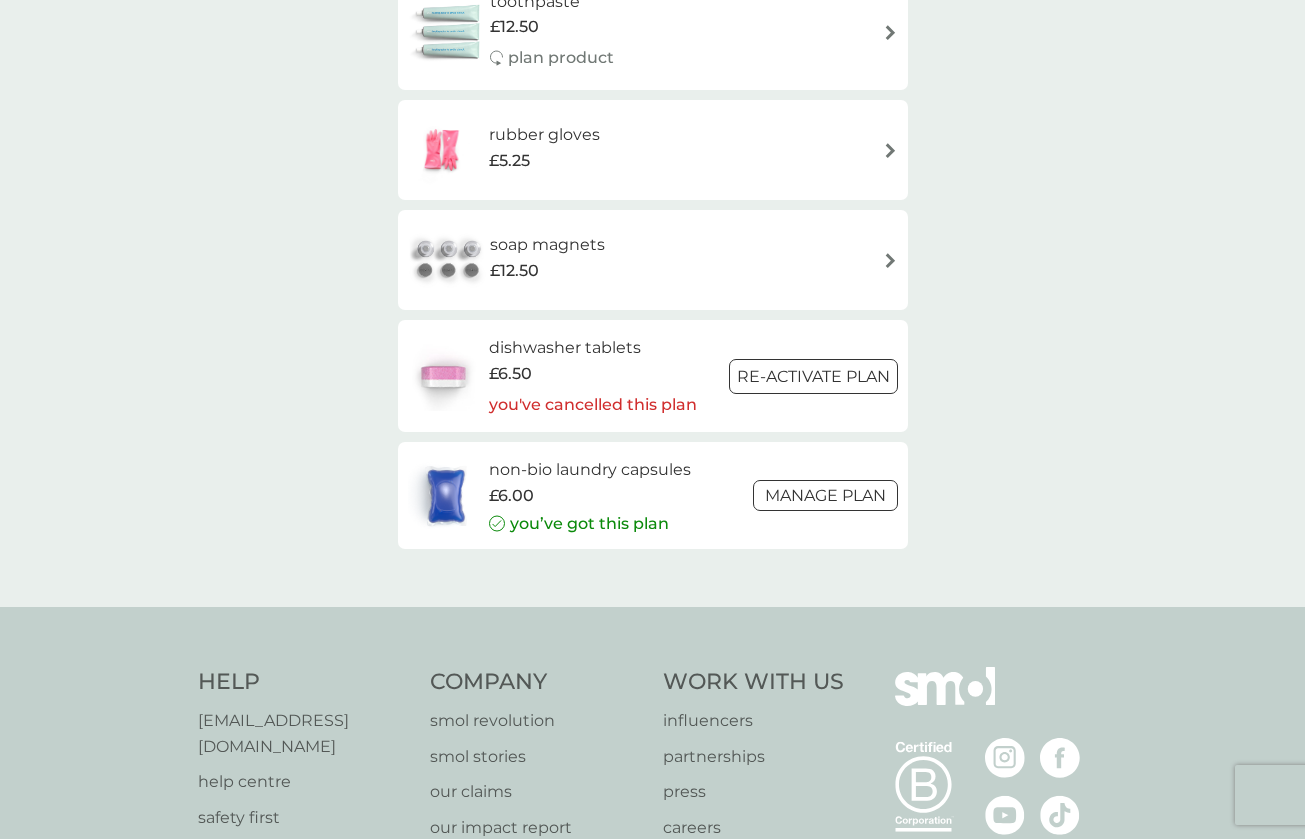 click on "non-bio laundry capsules" at bounding box center [590, 470] 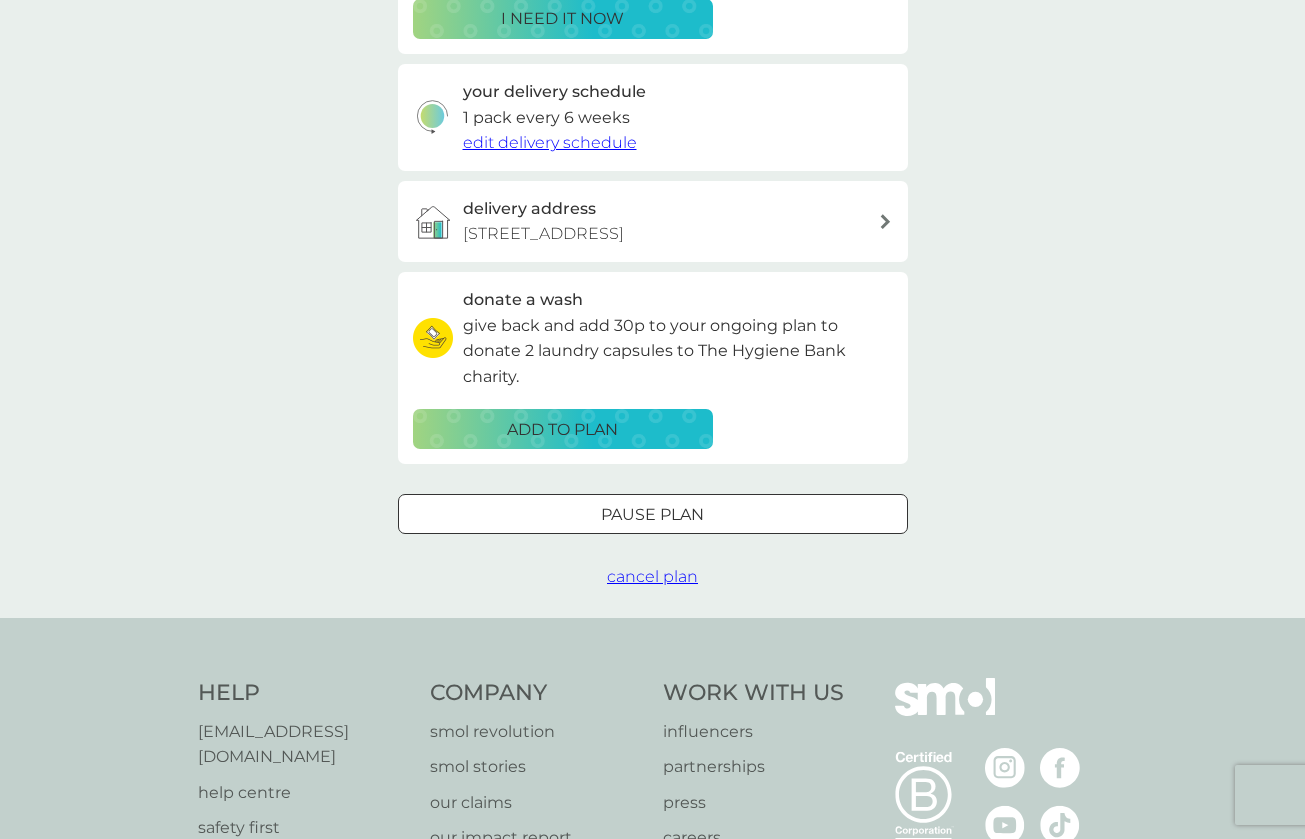 scroll, scrollTop: 500, scrollLeft: 0, axis: vertical 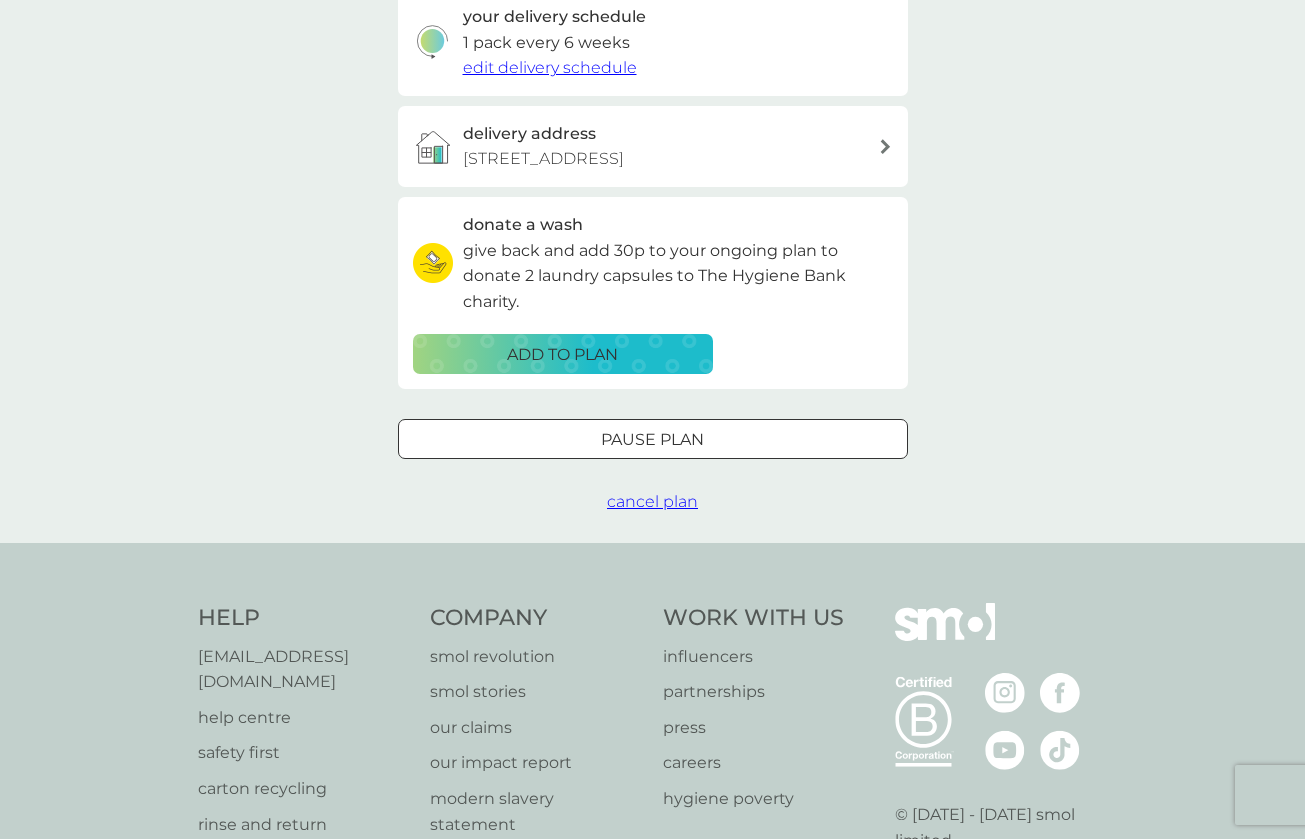 click on "cancel plan" at bounding box center (652, 501) 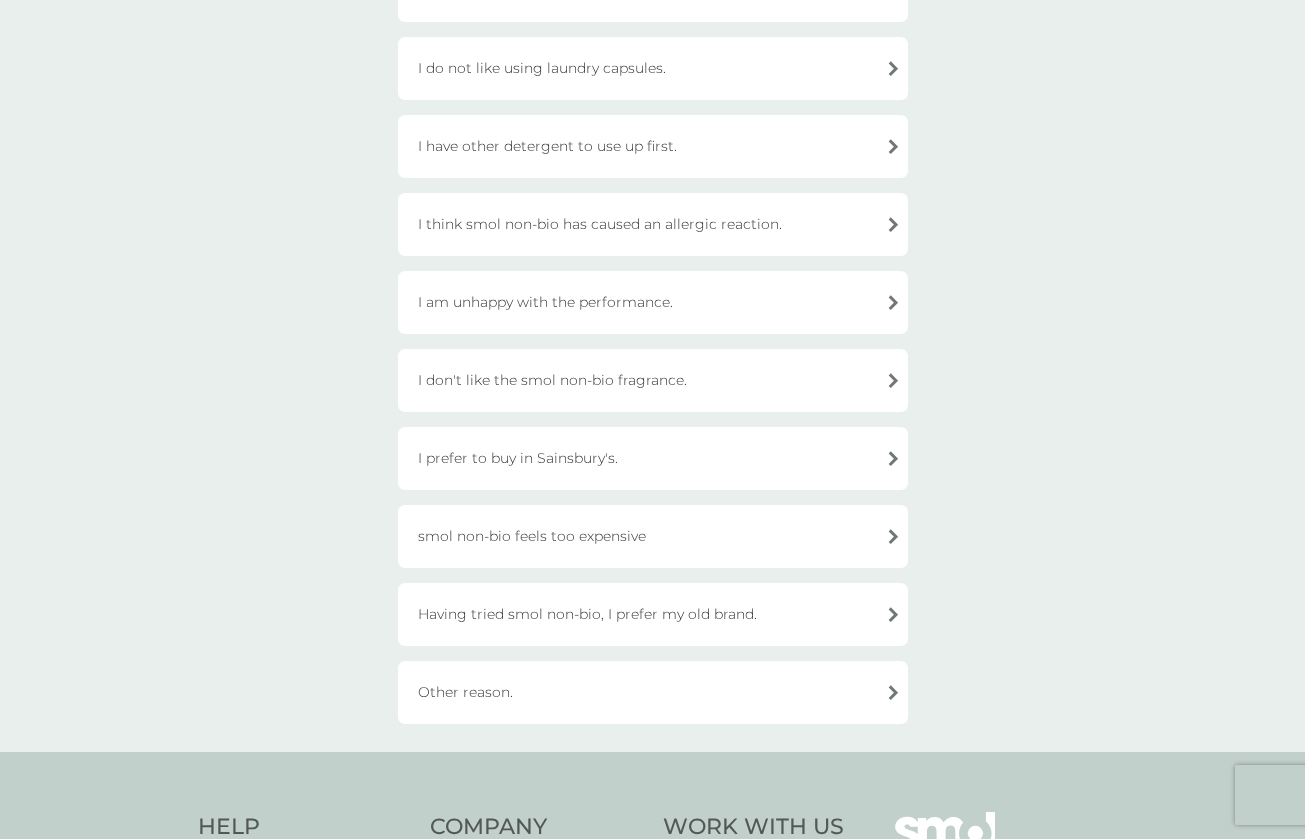 scroll, scrollTop: 400, scrollLeft: 0, axis: vertical 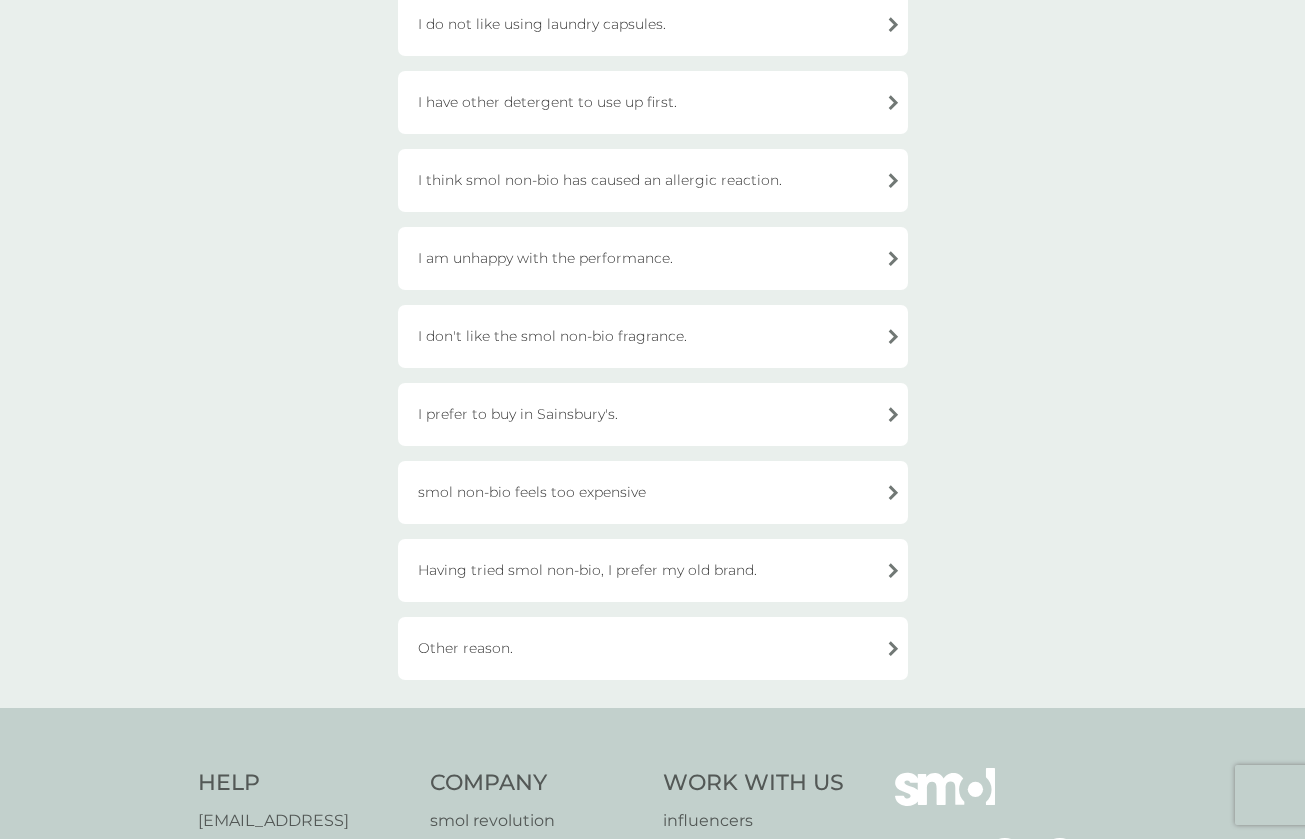 click on "smol non-bio feels too expensive" at bounding box center [653, 492] 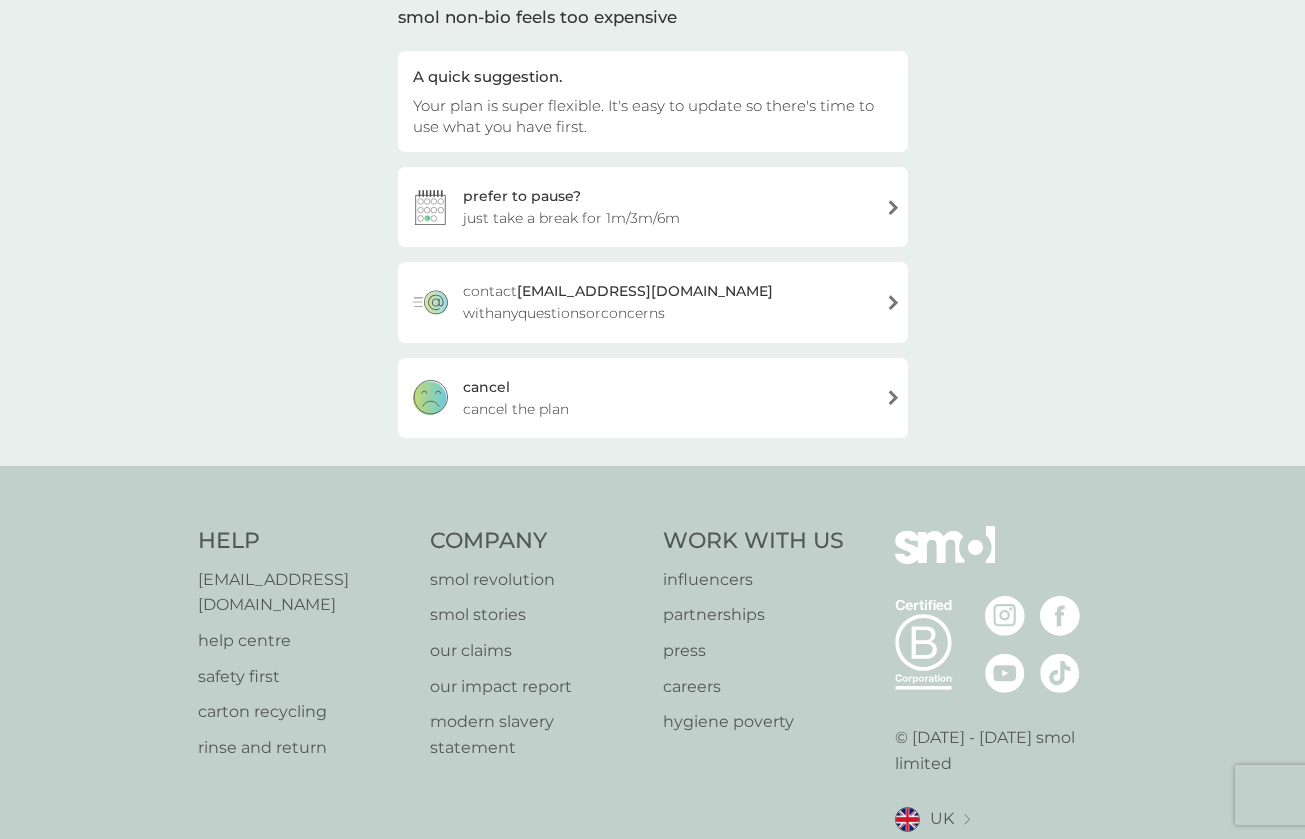 scroll, scrollTop: 40, scrollLeft: 0, axis: vertical 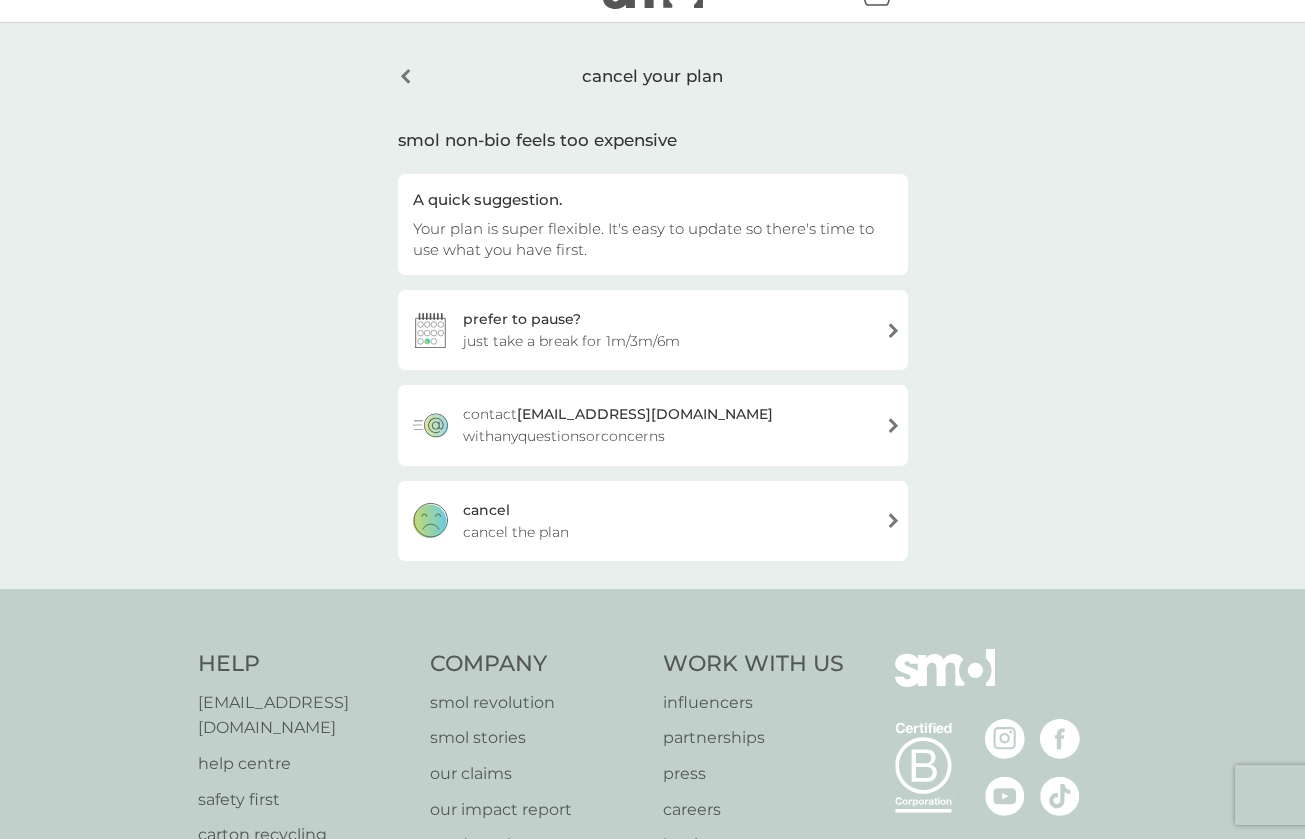 click on "cancel cancel the plan" at bounding box center [653, 521] 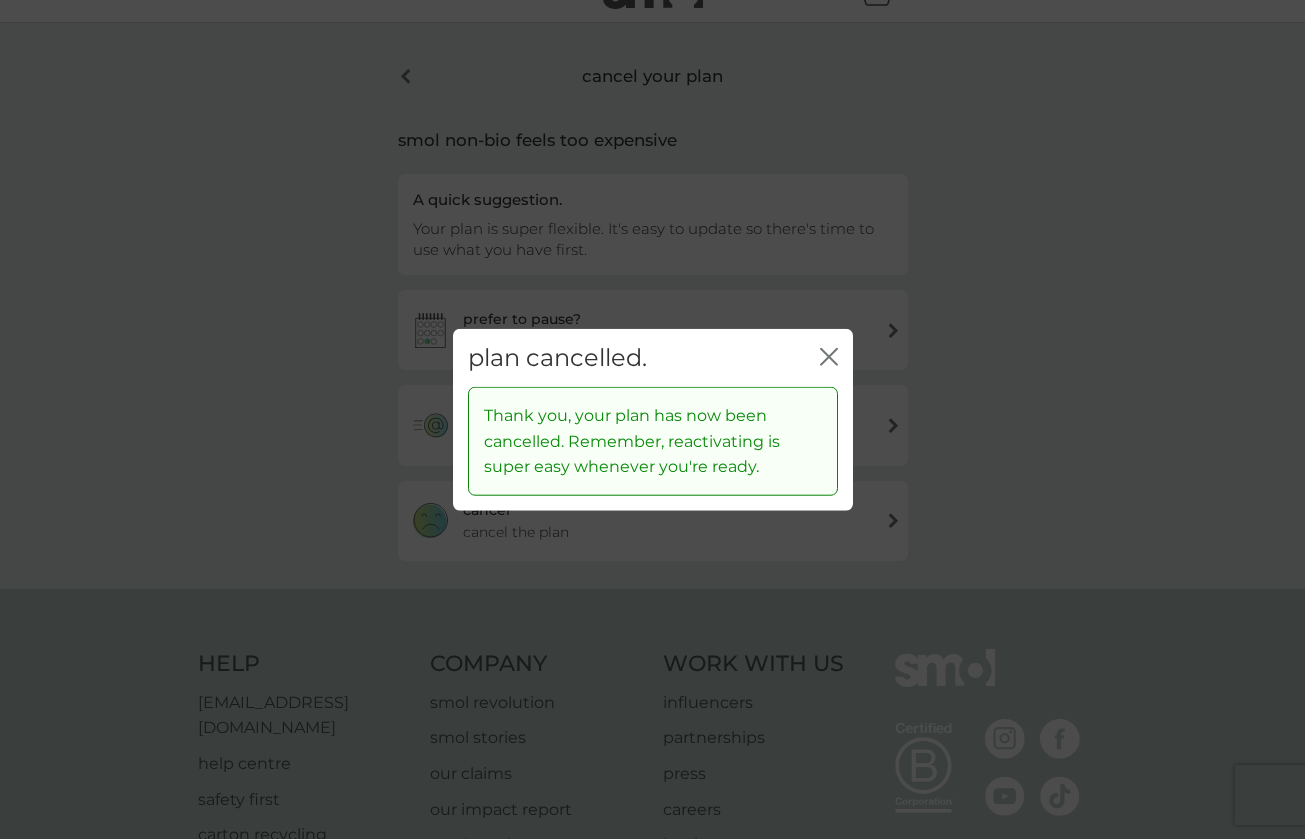 click on "close" 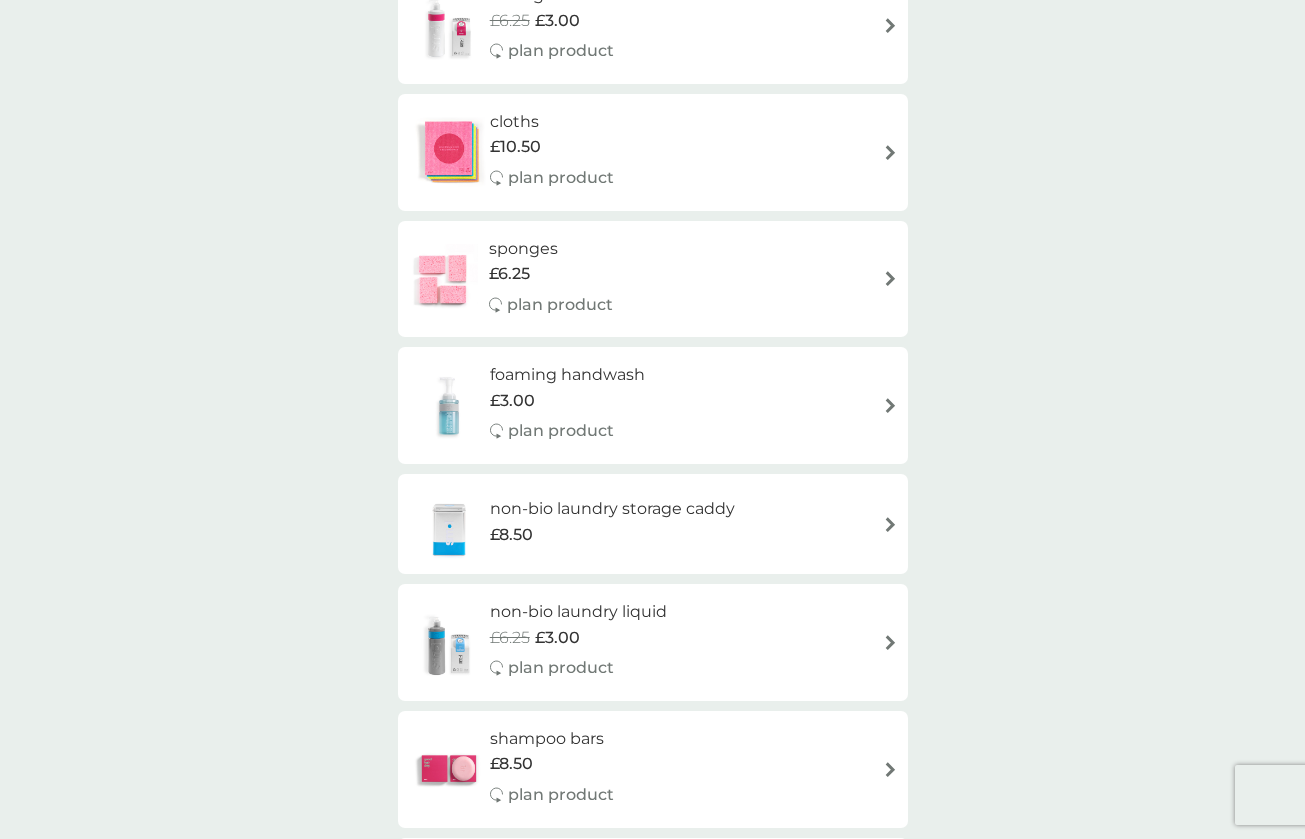 scroll, scrollTop: 2200, scrollLeft: 0, axis: vertical 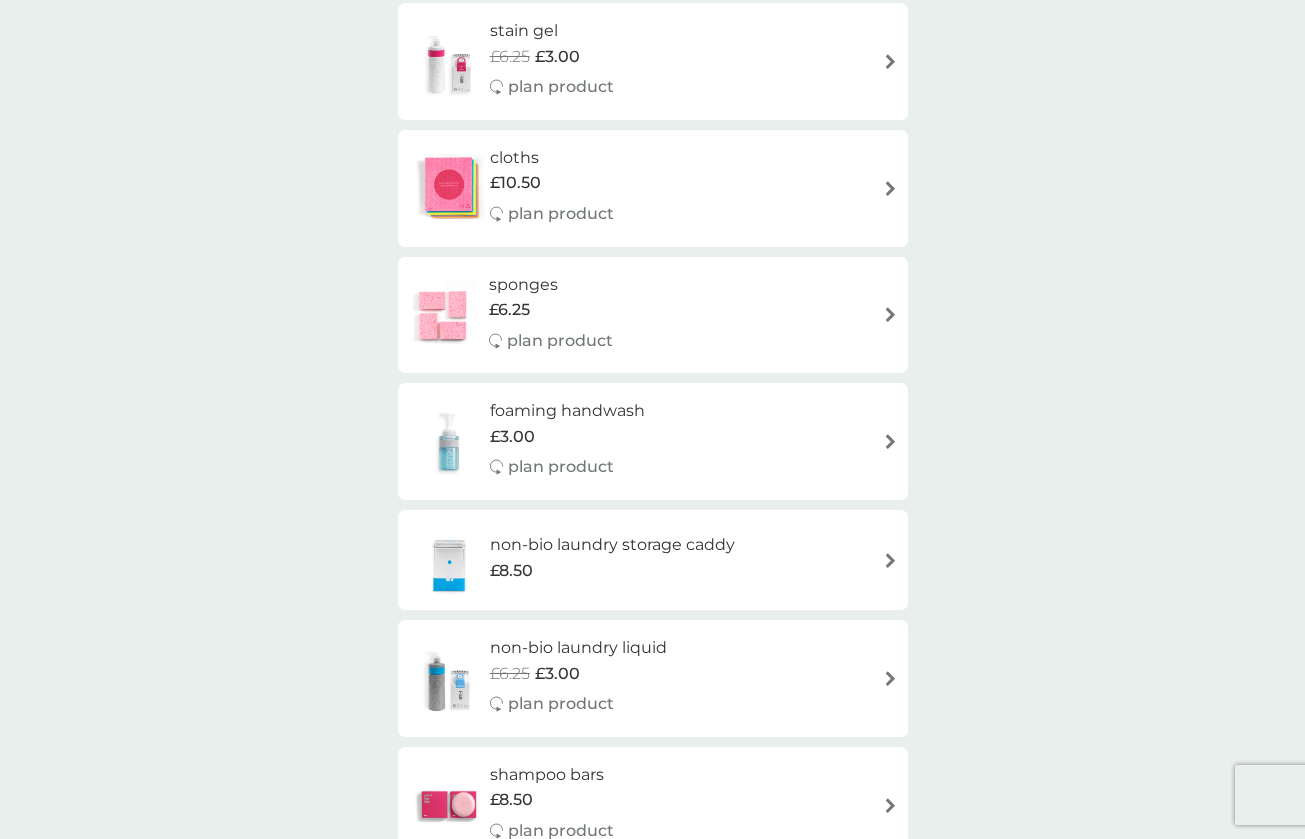 click on "foaming handwash" at bounding box center [567, 411] 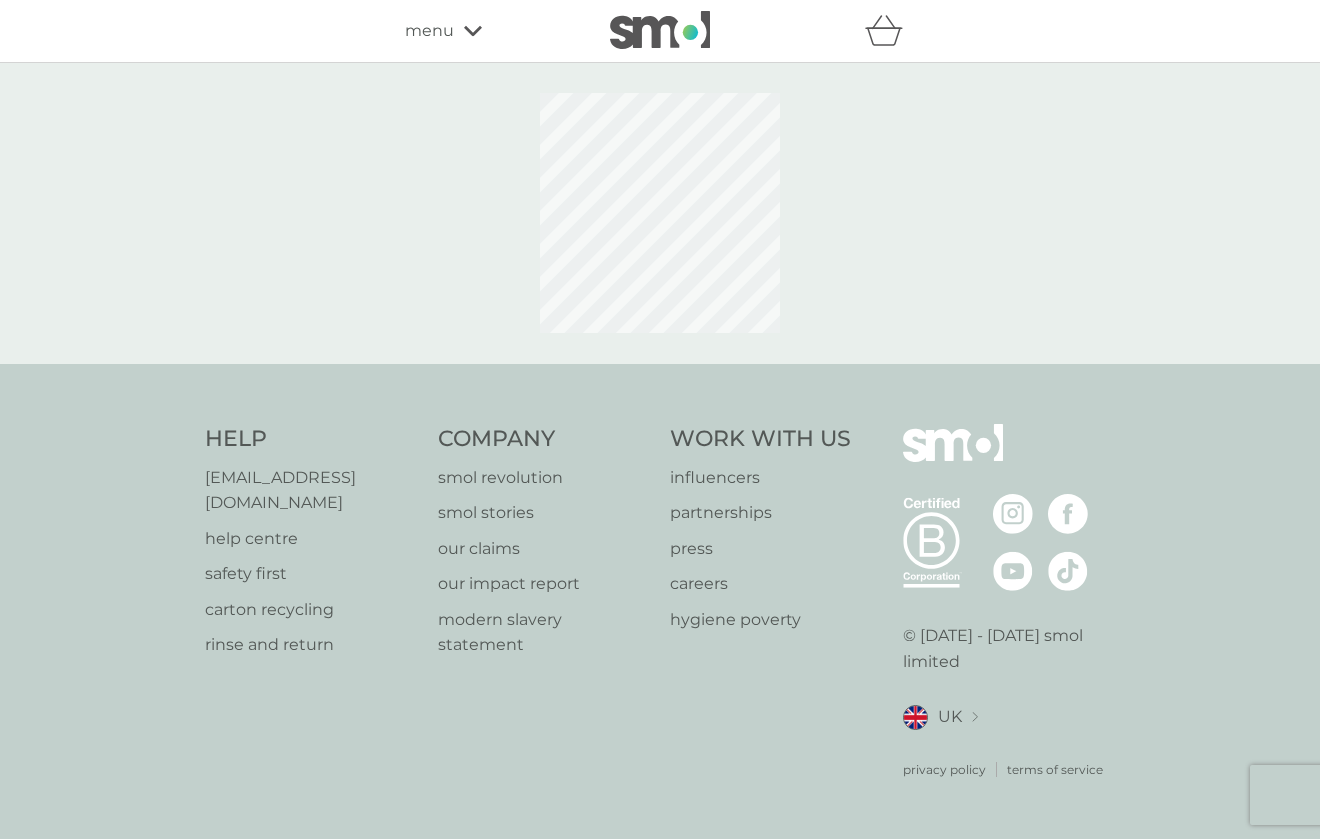 select on "119" 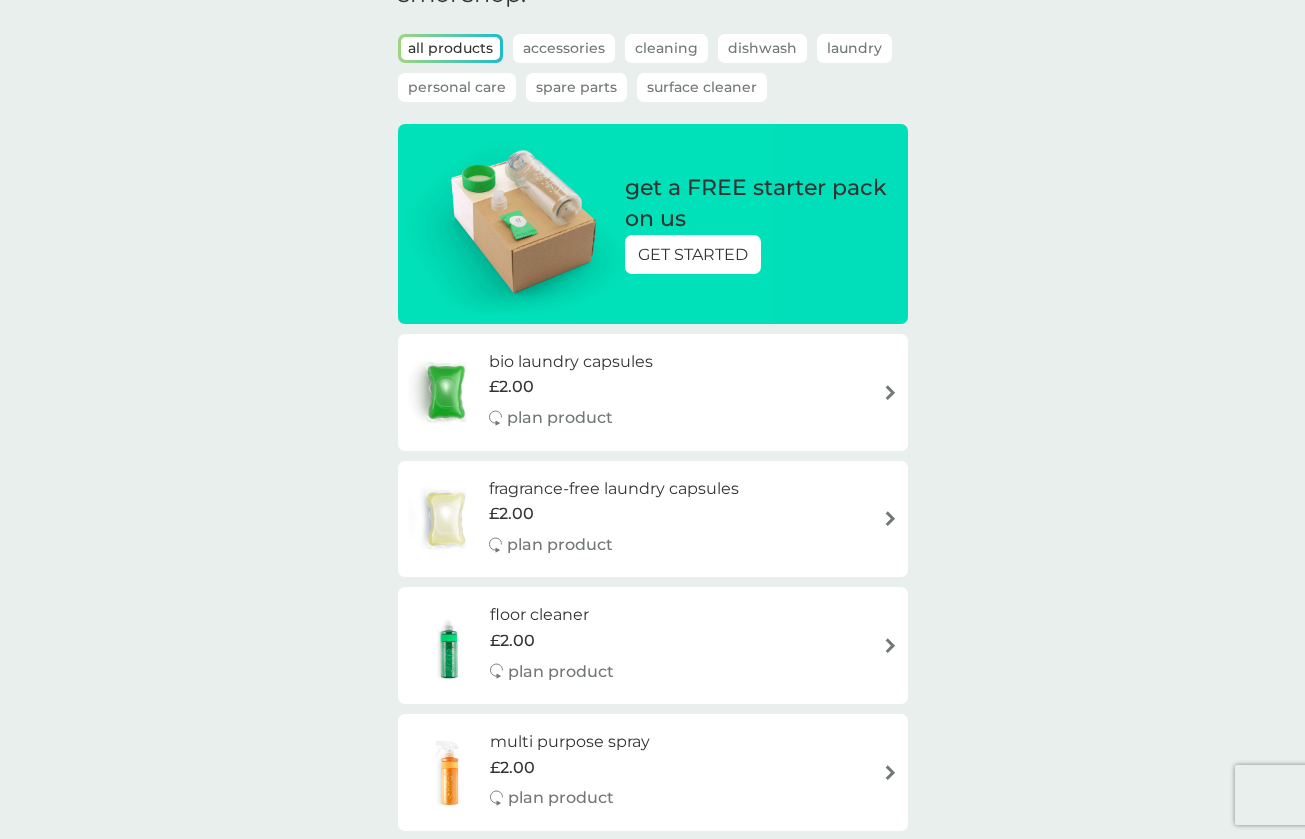 scroll, scrollTop: 0, scrollLeft: 0, axis: both 